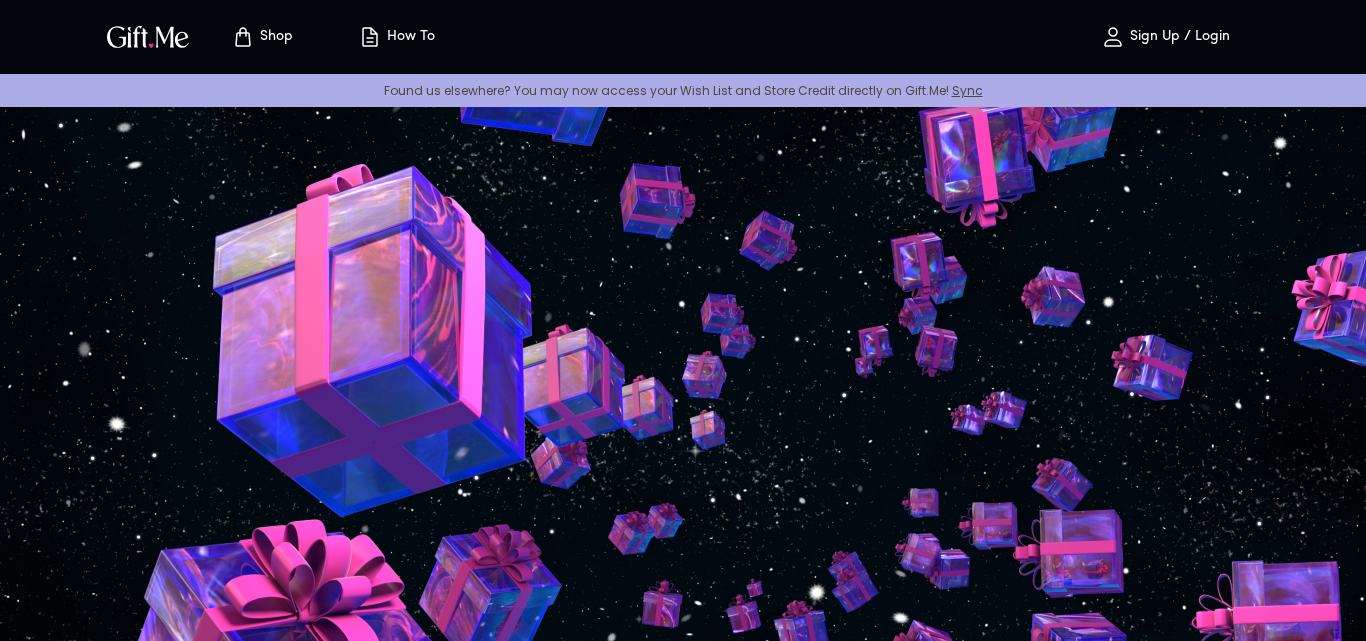 scroll, scrollTop: 0, scrollLeft: 0, axis: both 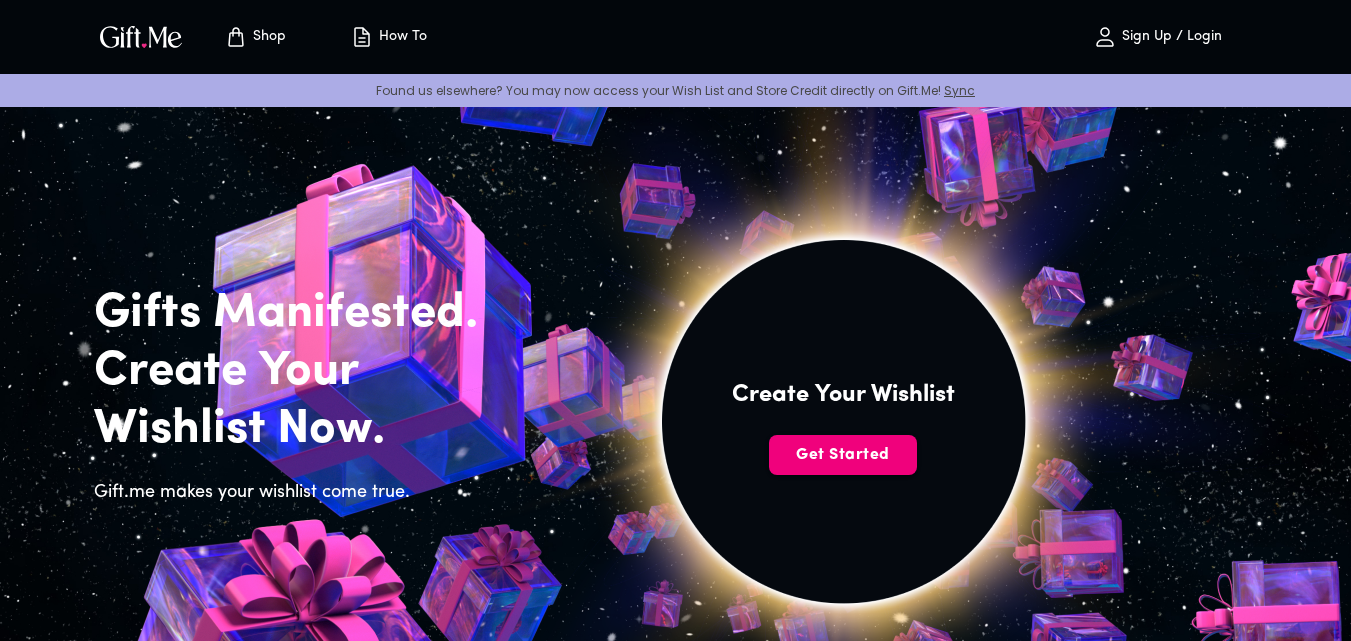 click on "Get Started" at bounding box center (843, 455) 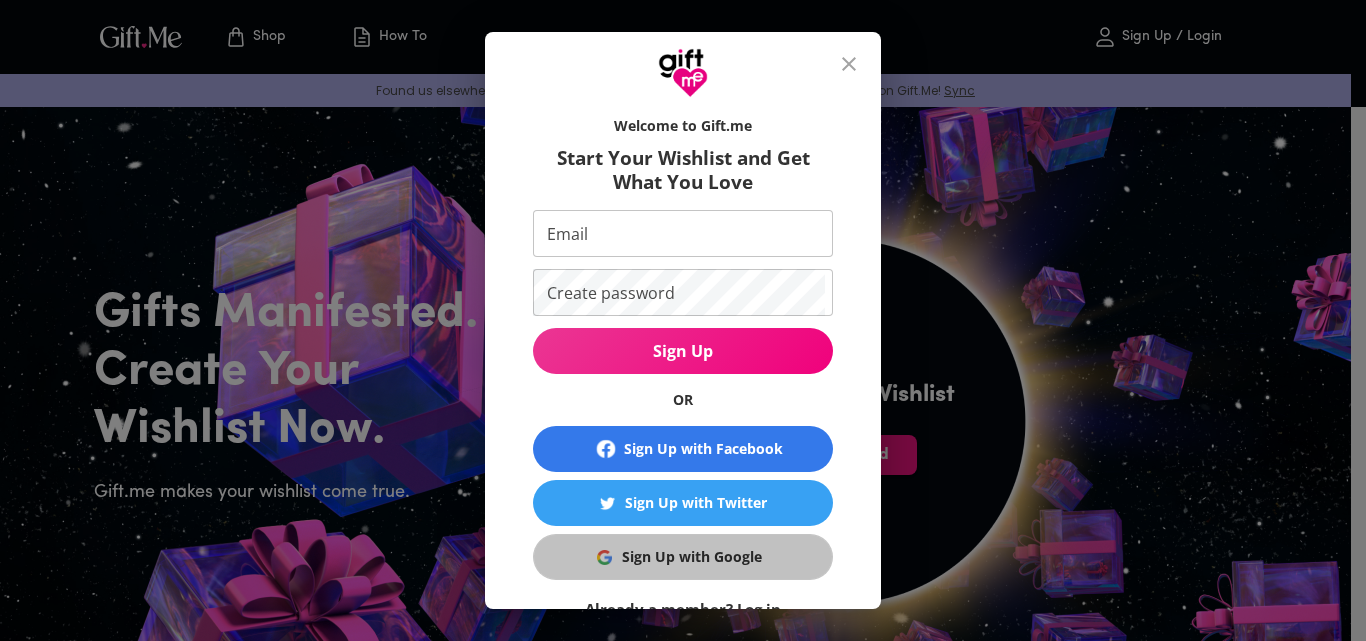 click on "Sign Up with Google" at bounding box center (692, 557) 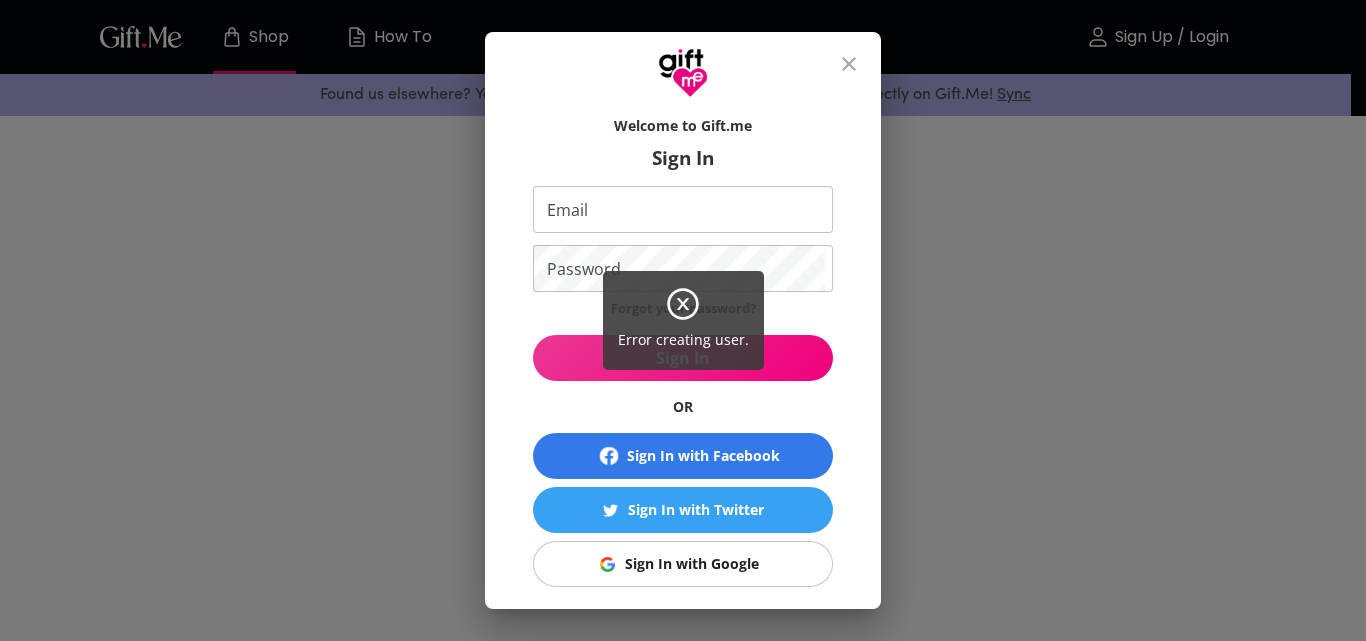 scroll, scrollTop: 0, scrollLeft: 0, axis: both 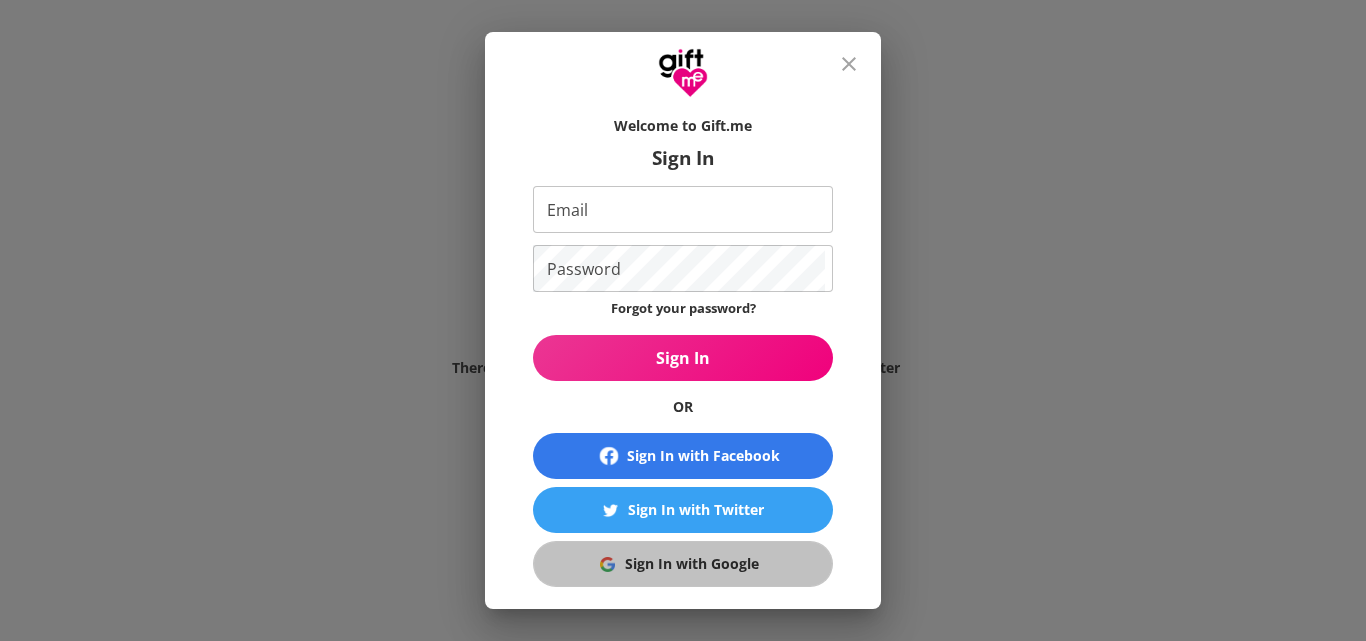 click on "Sign In with Google" at bounding box center (683, 564) 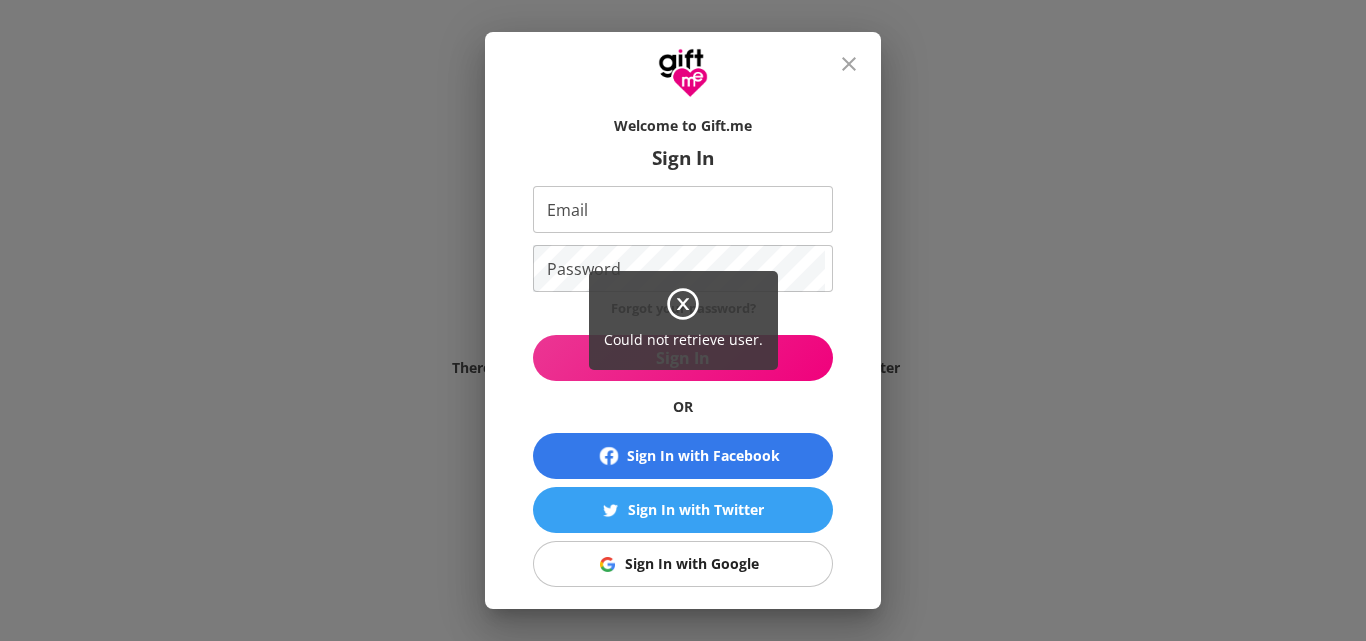 scroll, scrollTop: 0, scrollLeft: 0, axis: both 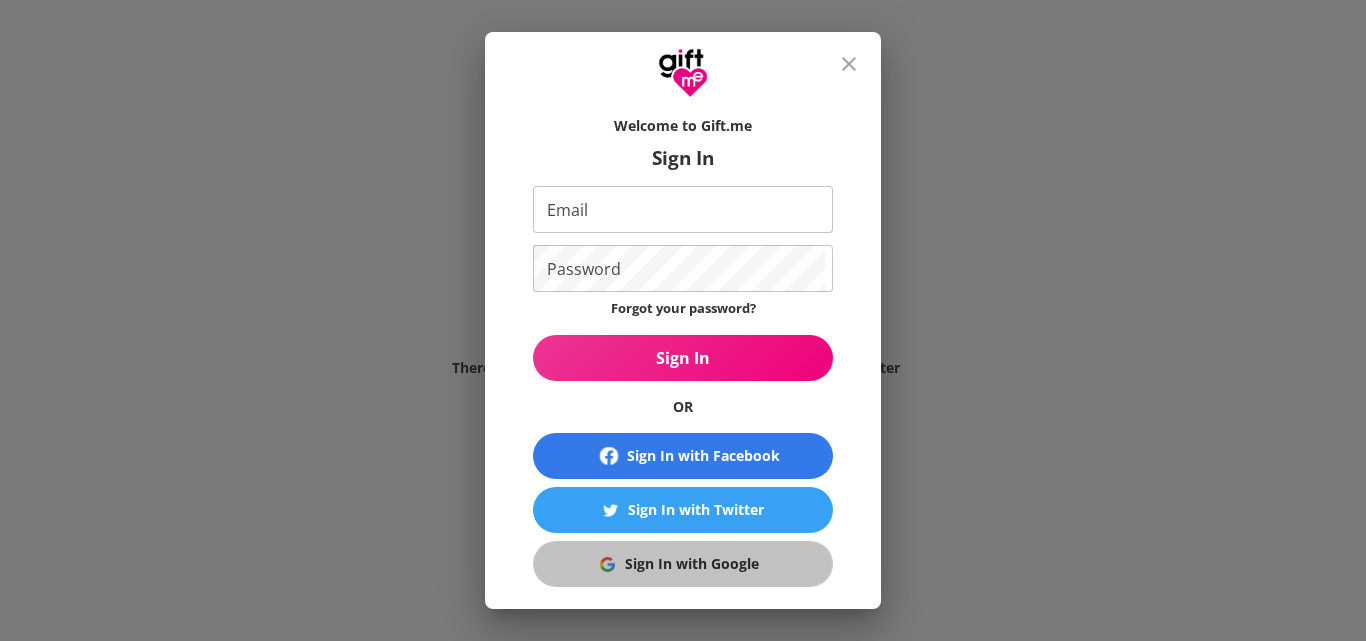 click on "Sign In with Google" at bounding box center [692, 564] 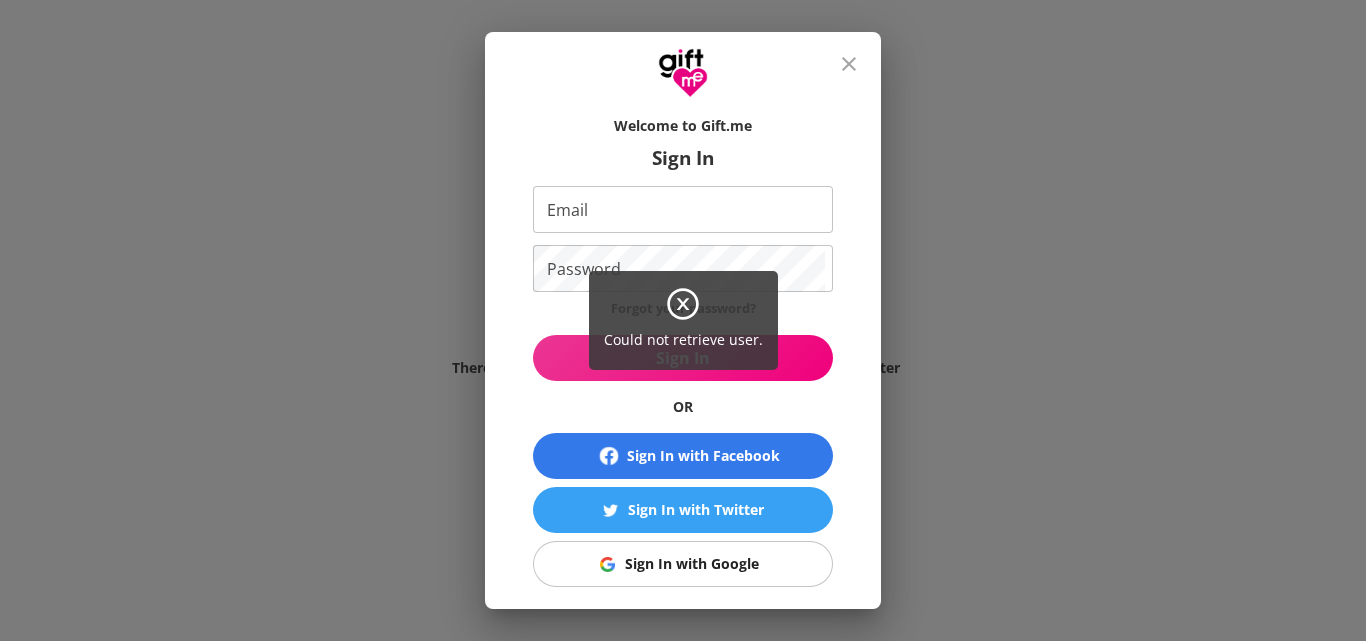 scroll, scrollTop: 0, scrollLeft: 0, axis: both 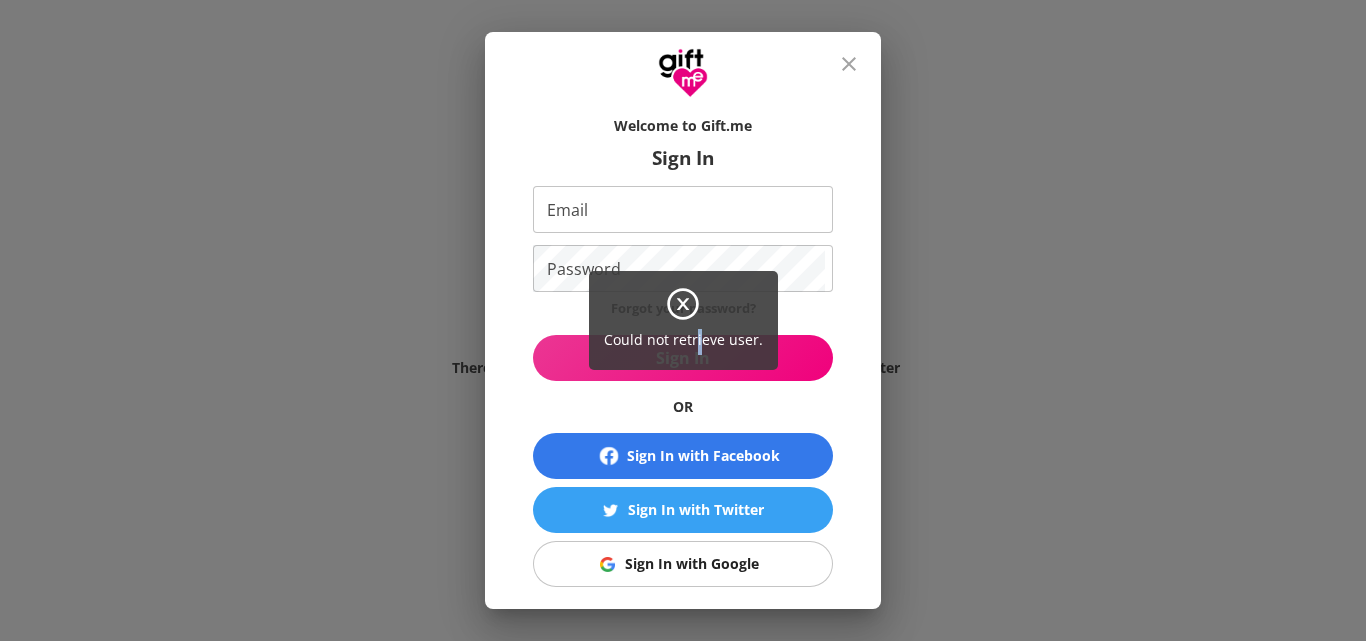 drag, startPoint x: 699, startPoint y: 428, endPoint x: 702, endPoint y: 393, distance: 35.128338 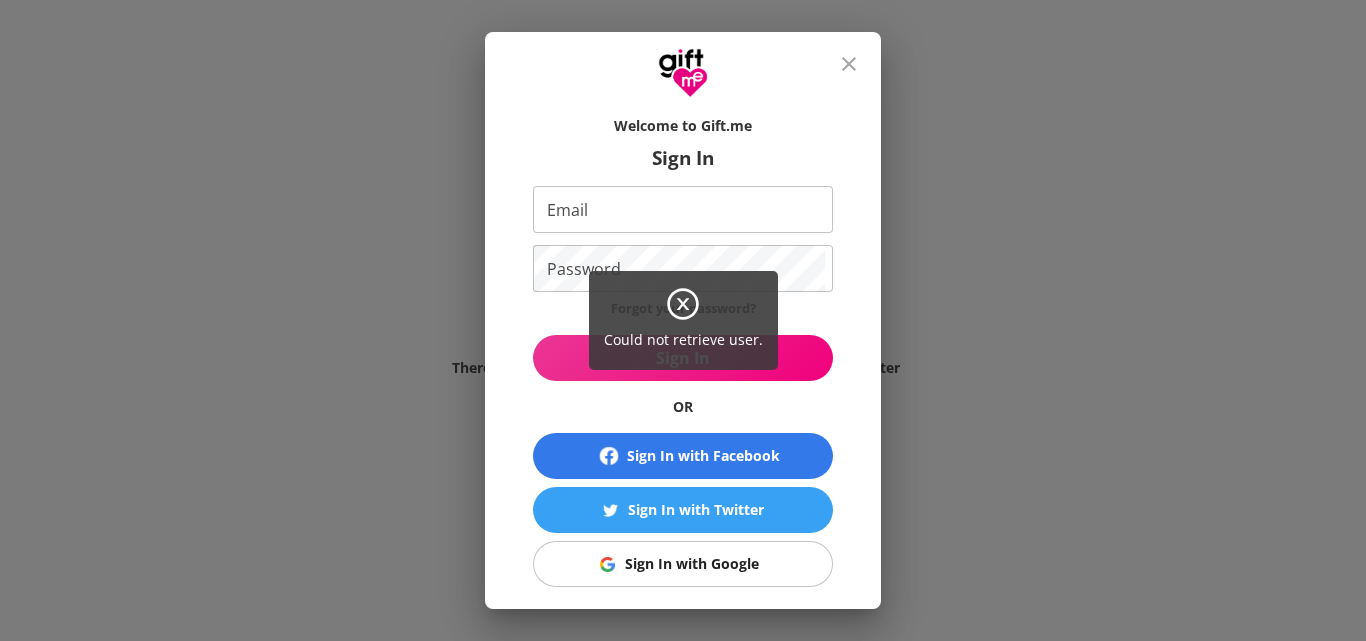 click 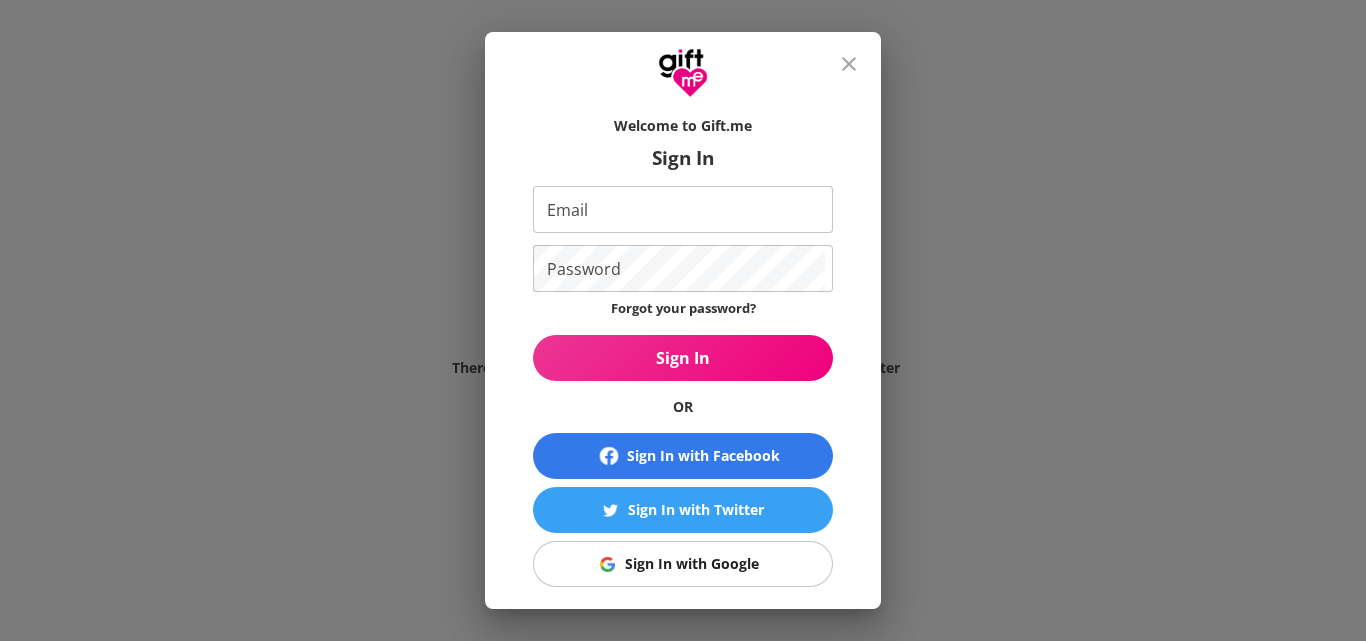 click on "Could not retrieve user." at bounding box center (683, 320) 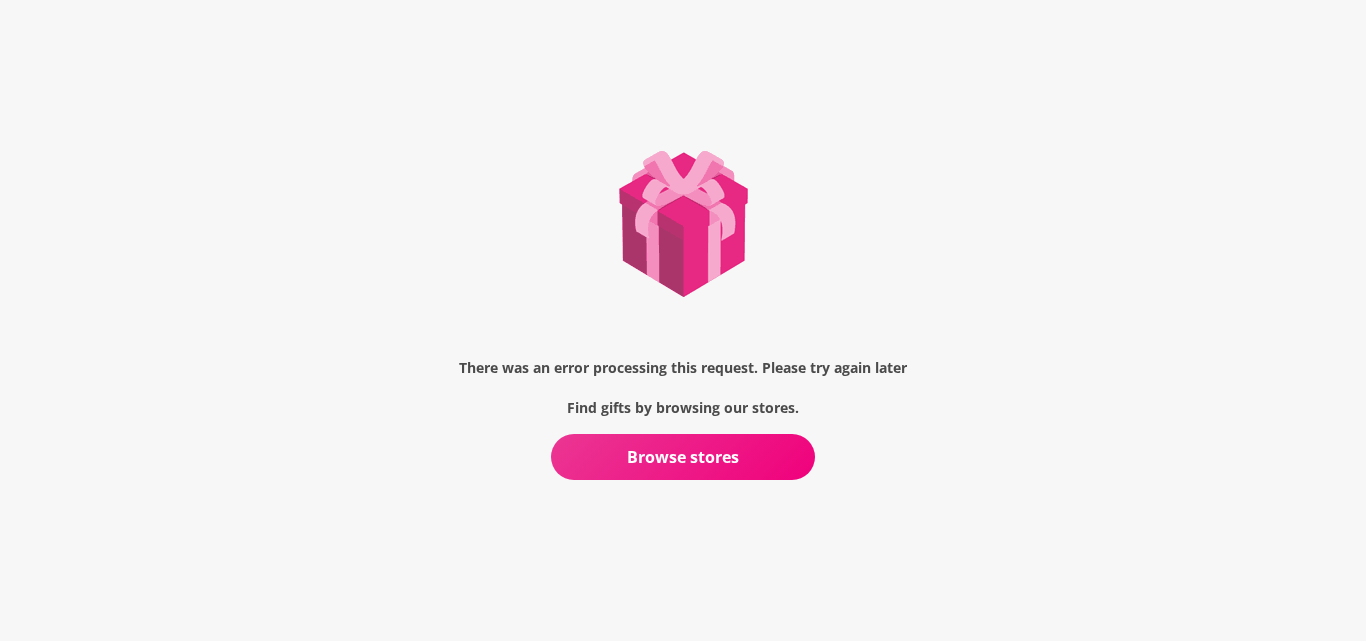 click on "Browse stores" at bounding box center [683, 457] 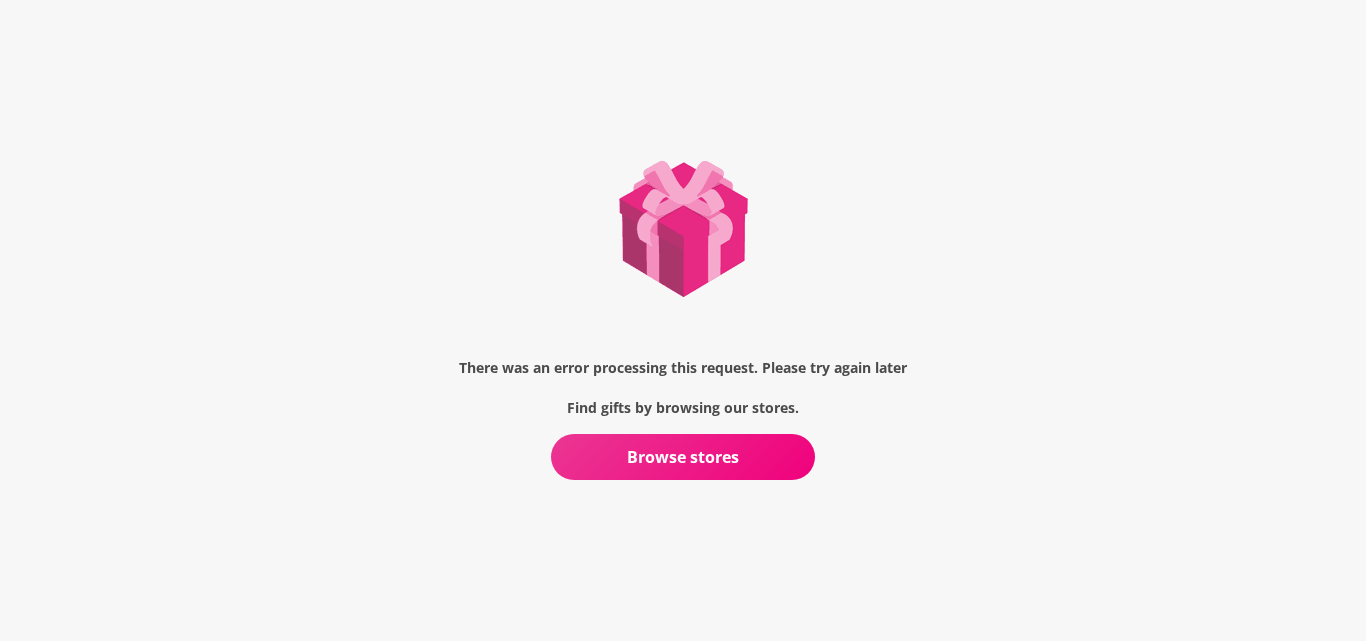 click on "Browse stores" at bounding box center [683, 457] 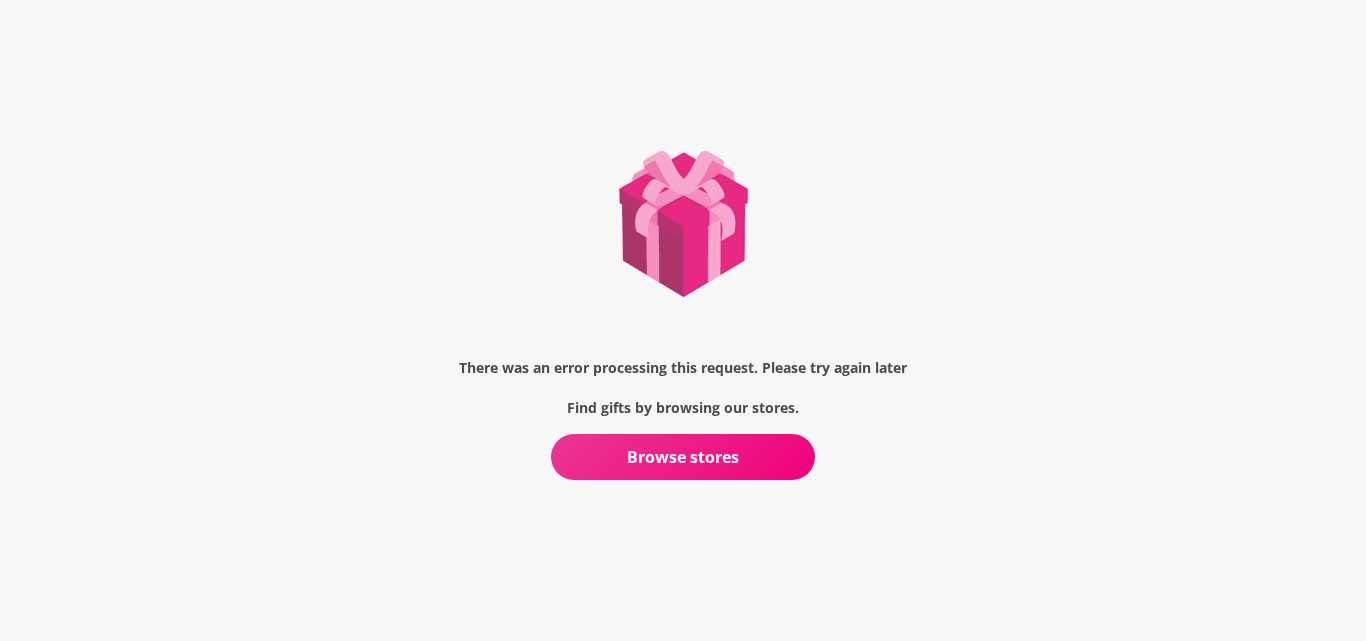 click on "There was an error processing this request. Please try again later   Find gifts by browsing our stores." at bounding box center [683, 388] 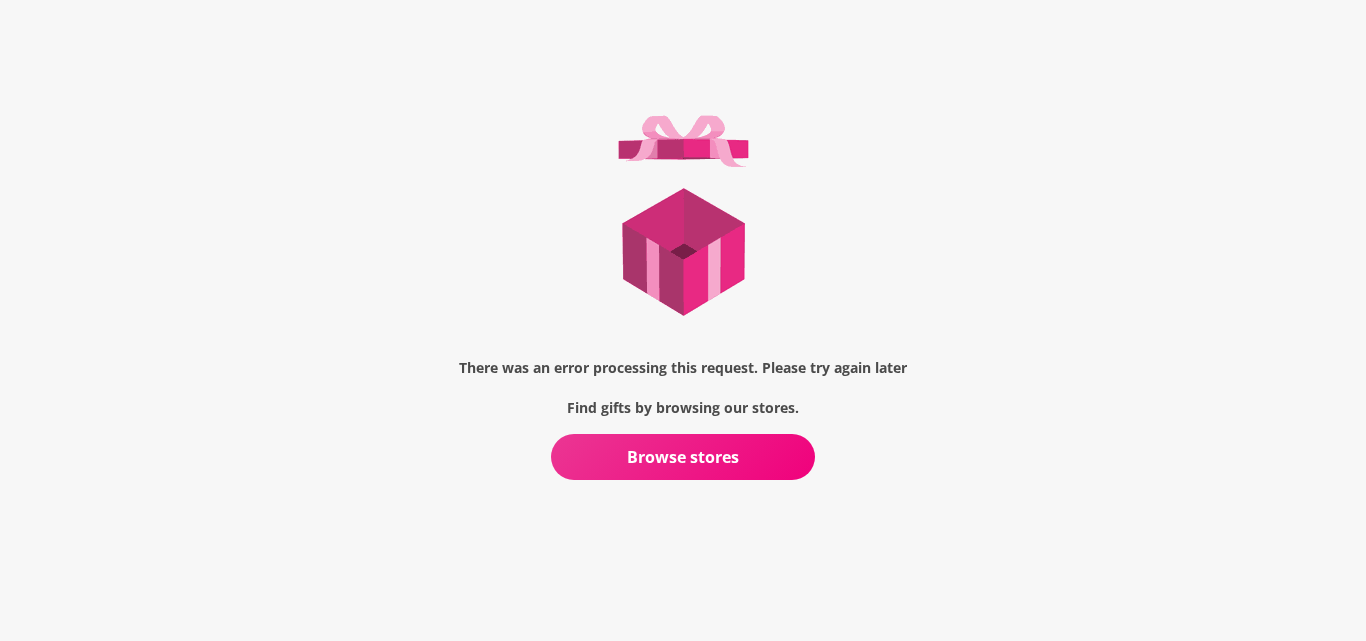 click on "Browse stores" at bounding box center [683, 457] 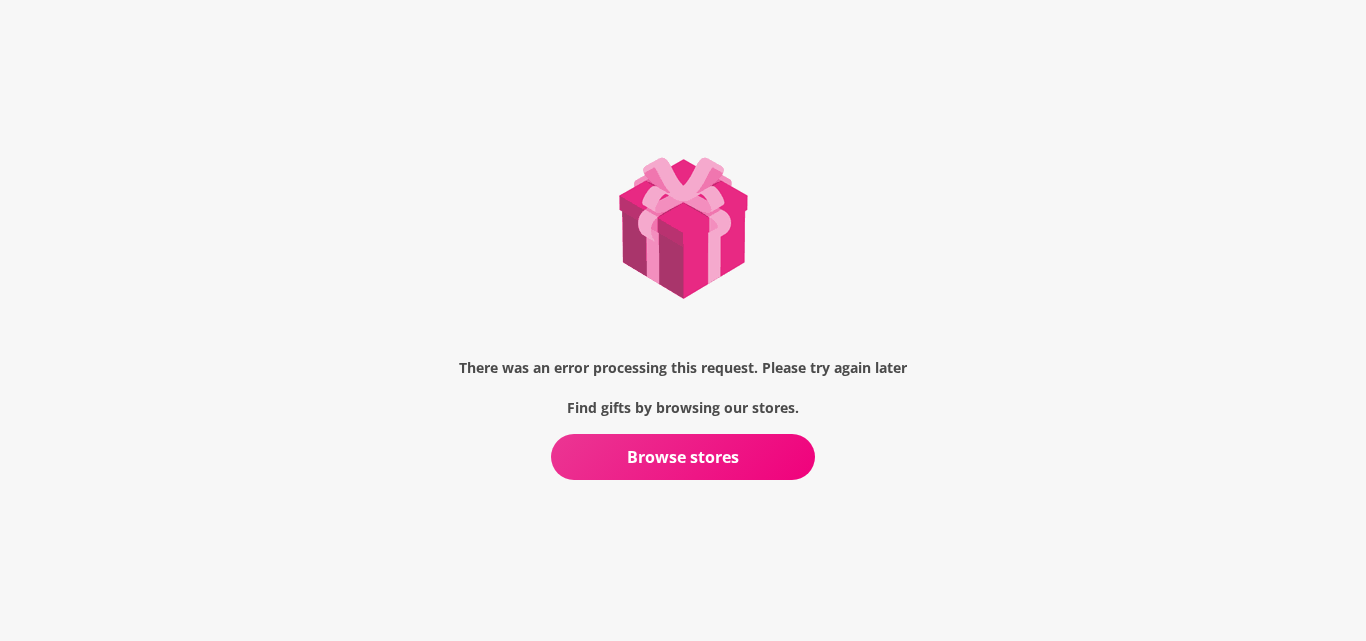 click on "Browse stores" at bounding box center (683, 457) 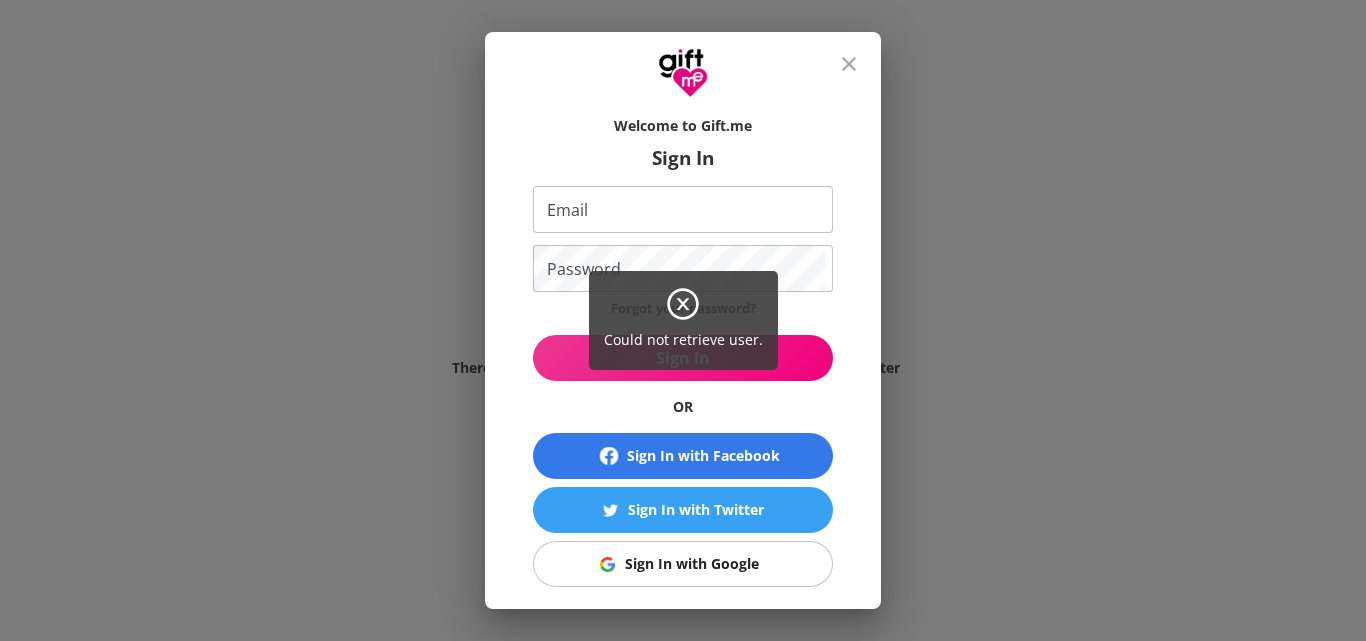 scroll, scrollTop: 0, scrollLeft: 0, axis: both 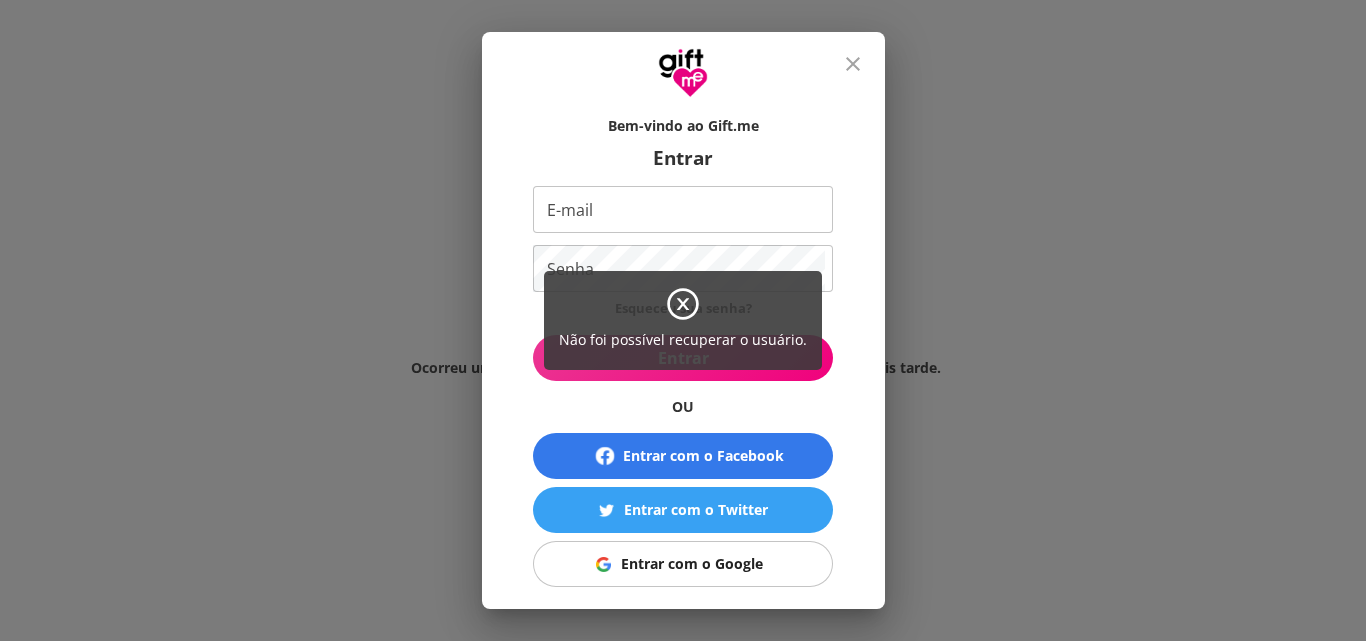 drag, startPoint x: 715, startPoint y: 297, endPoint x: 713, endPoint y: 454, distance: 157.01274 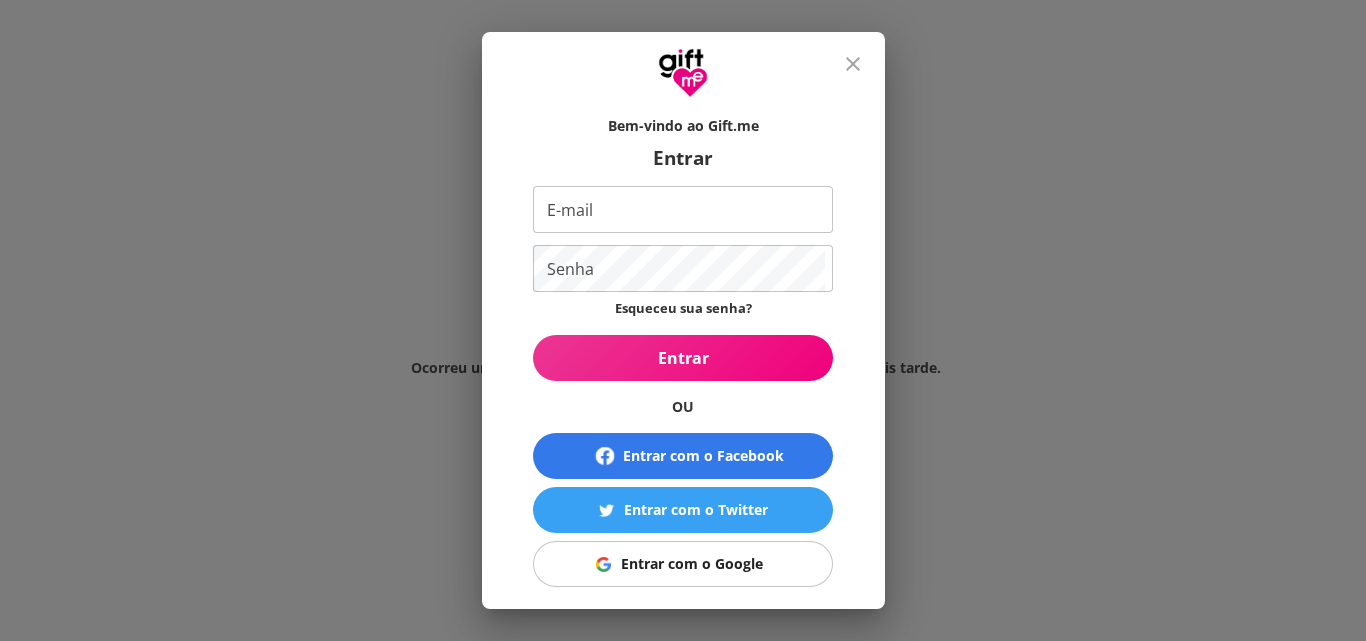 drag, startPoint x: 704, startPoint y: 570, endPoint x: 402, endPoint y: 67, distance: 586.69666 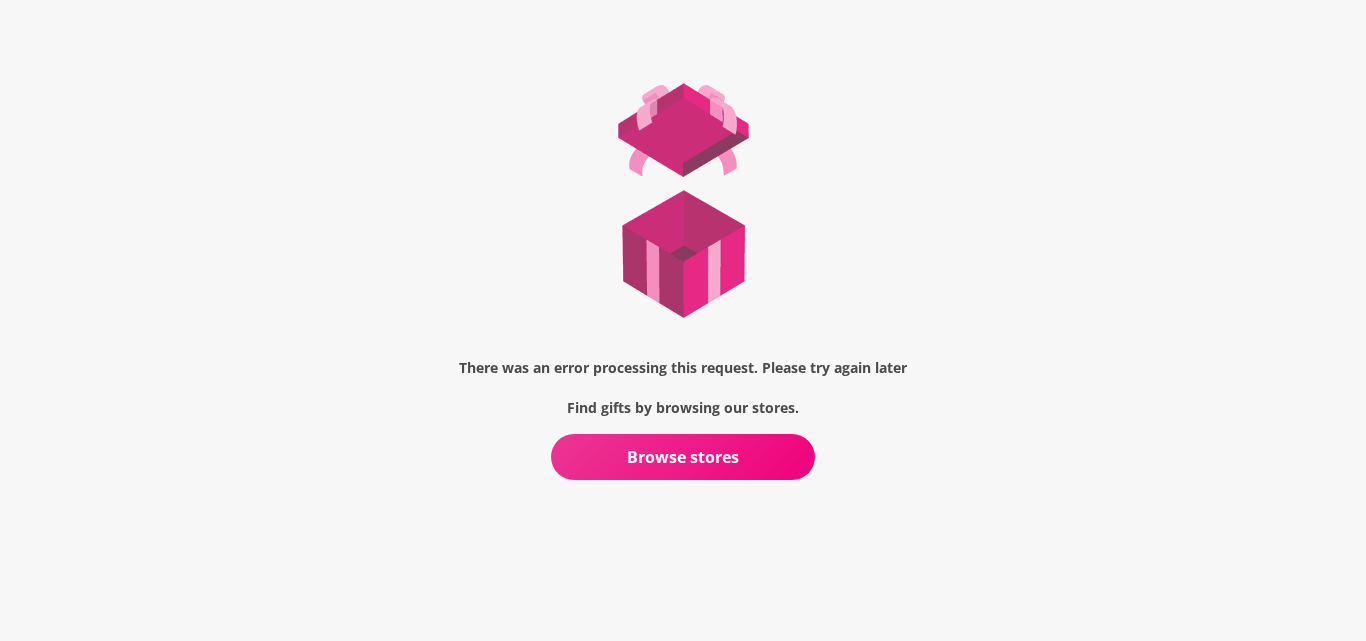 scroll, scrollTop: 0, scrollLeft: 0, axis: both 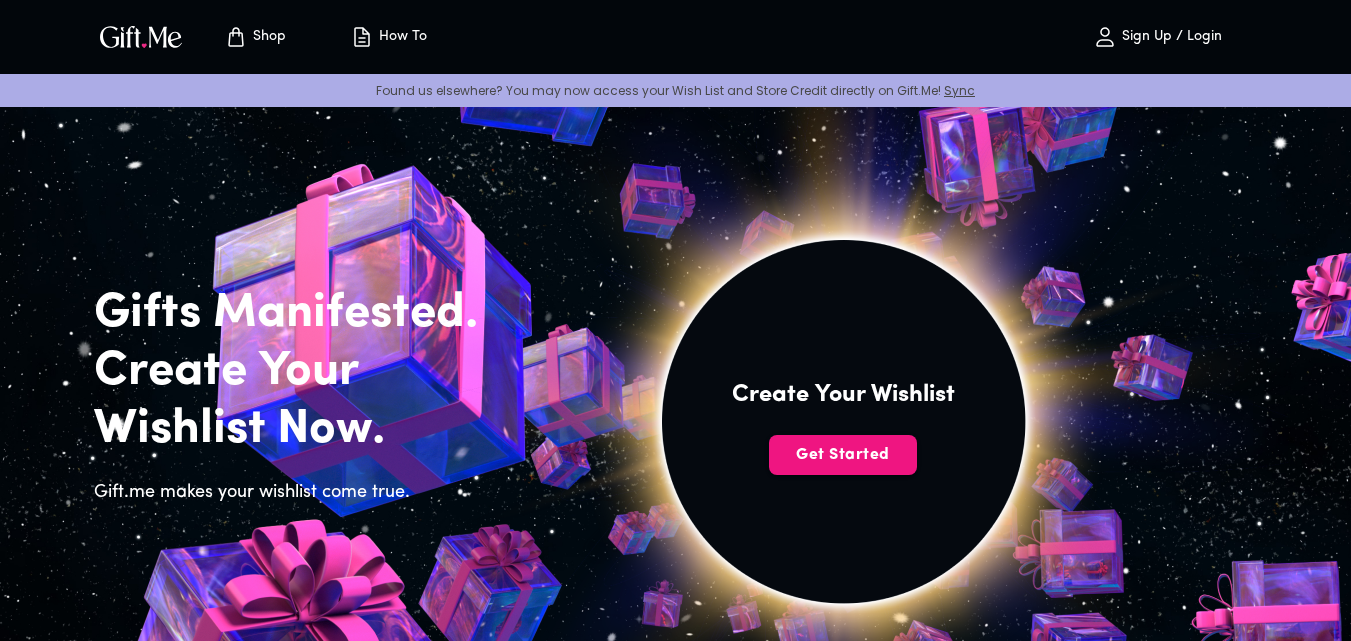 drag, startPoint x: 816, startPoint y: 452, endPoint x: 1123, endPoint y: 11, distance: 537.336 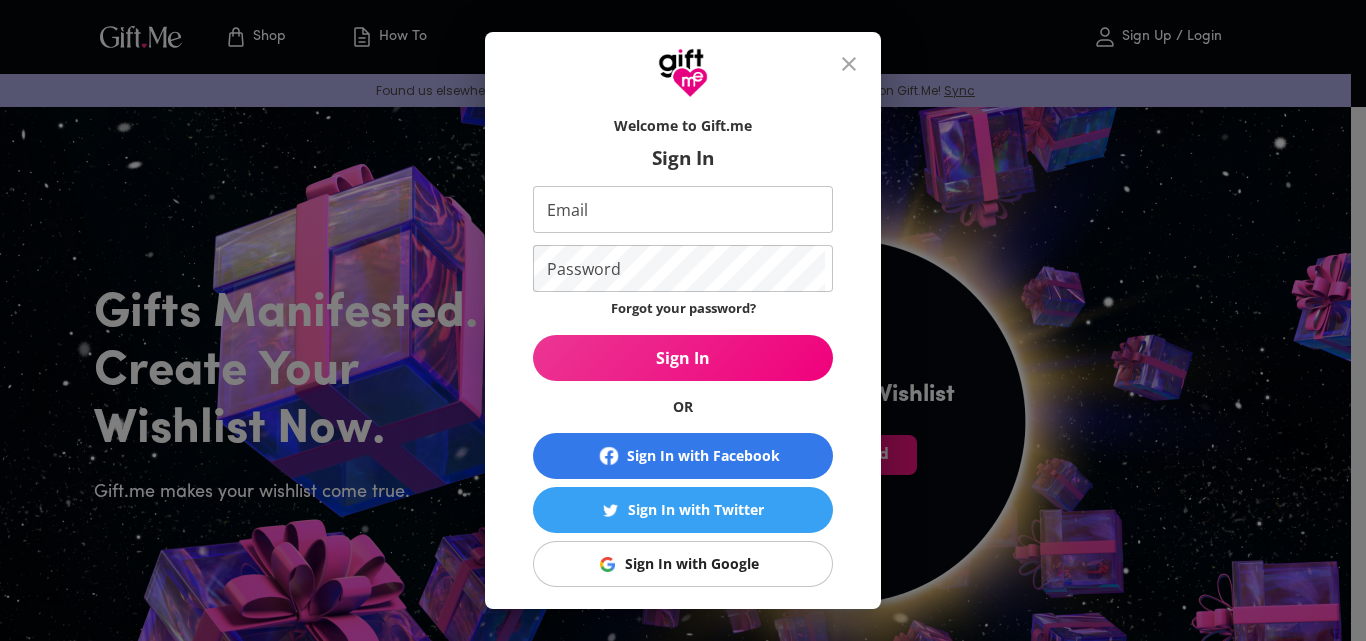 click on "Sign In with Google" at bounding box center (683, 564) 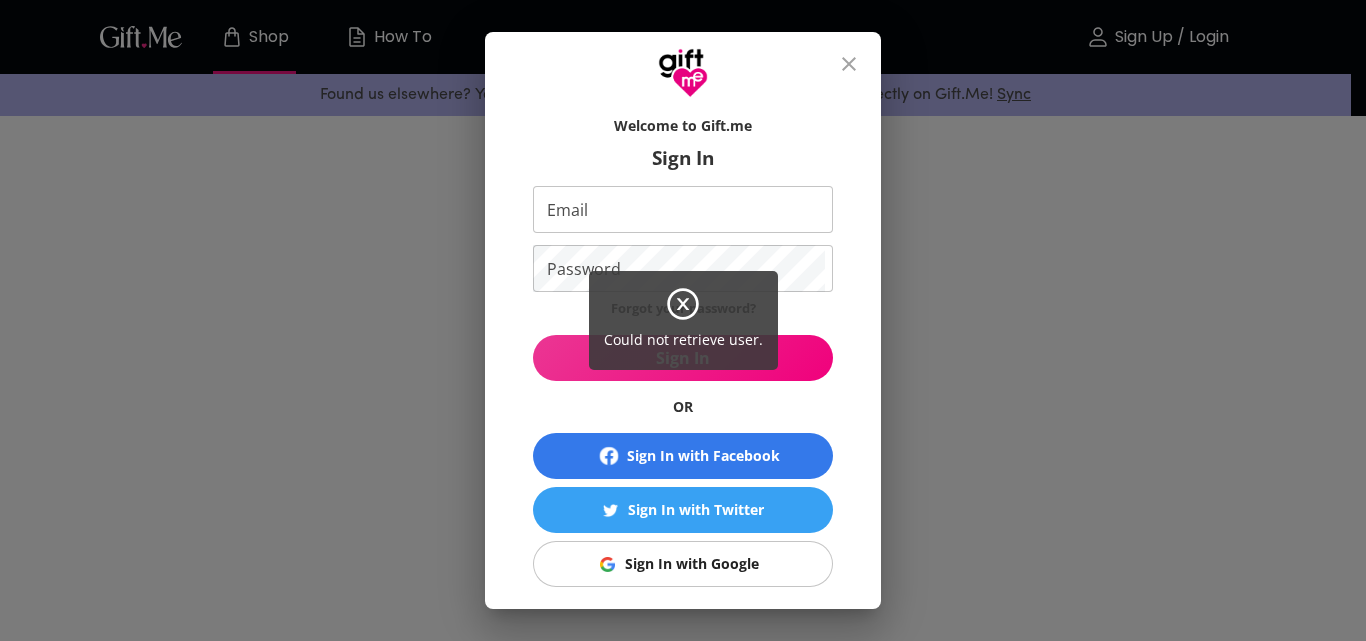 scroll, scrollTop: 0, scrollLeft: 0, axis: both 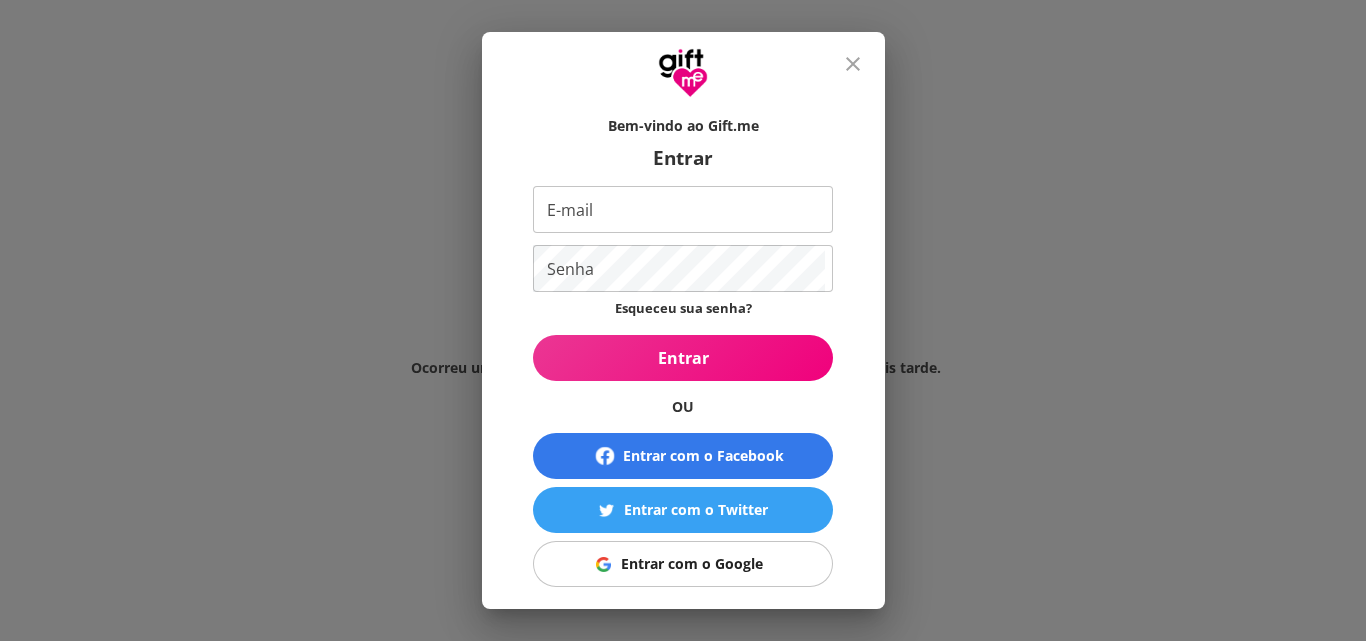 click 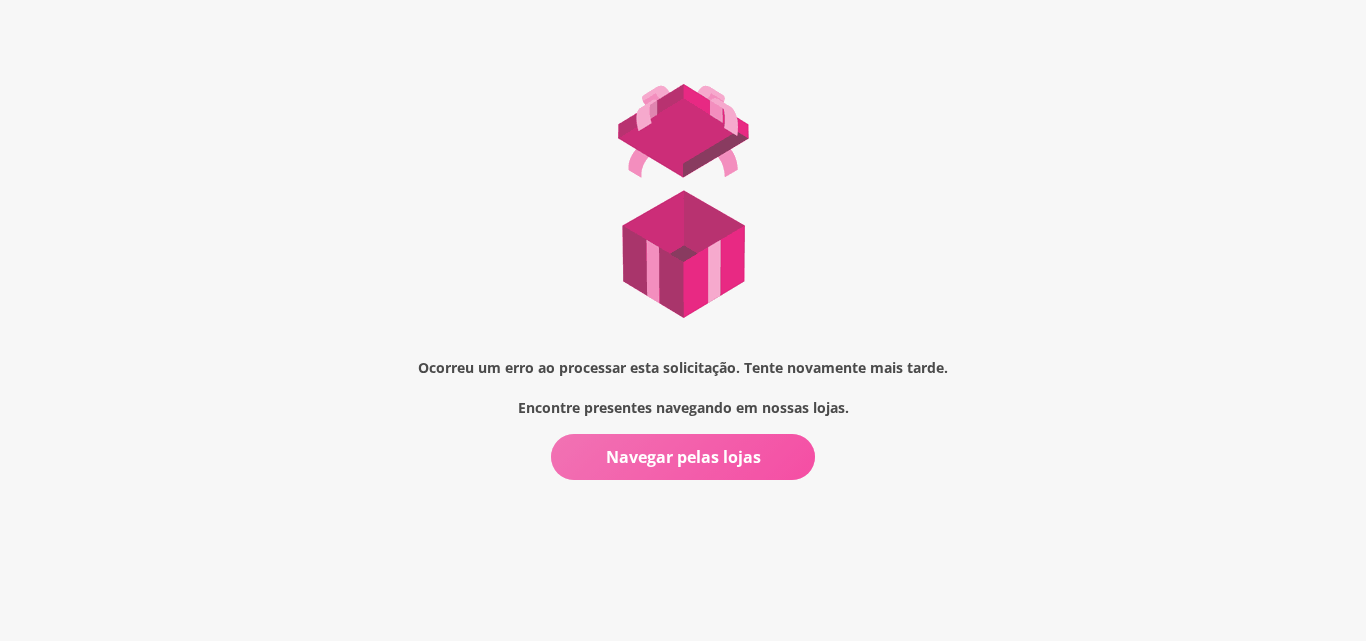 click on "Navegar pelas lojas" at bounding box center (683, 457) 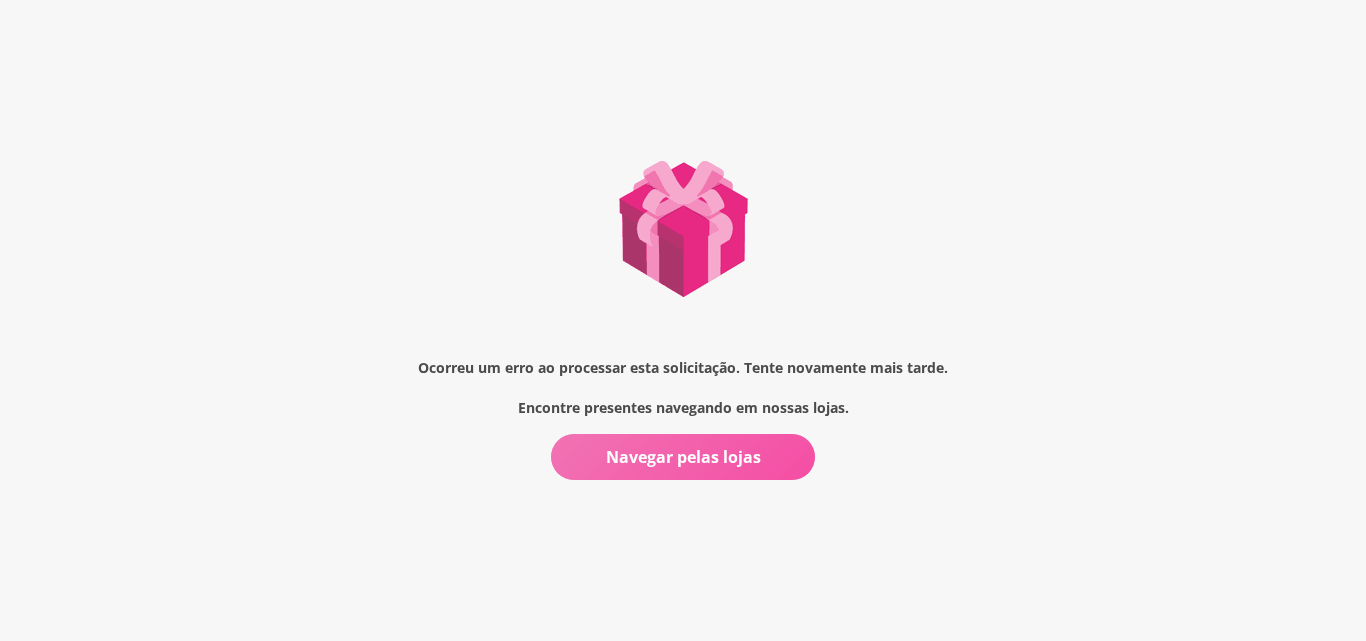 click on "Navegar pelas lojas" at bounding box center [683, 457] 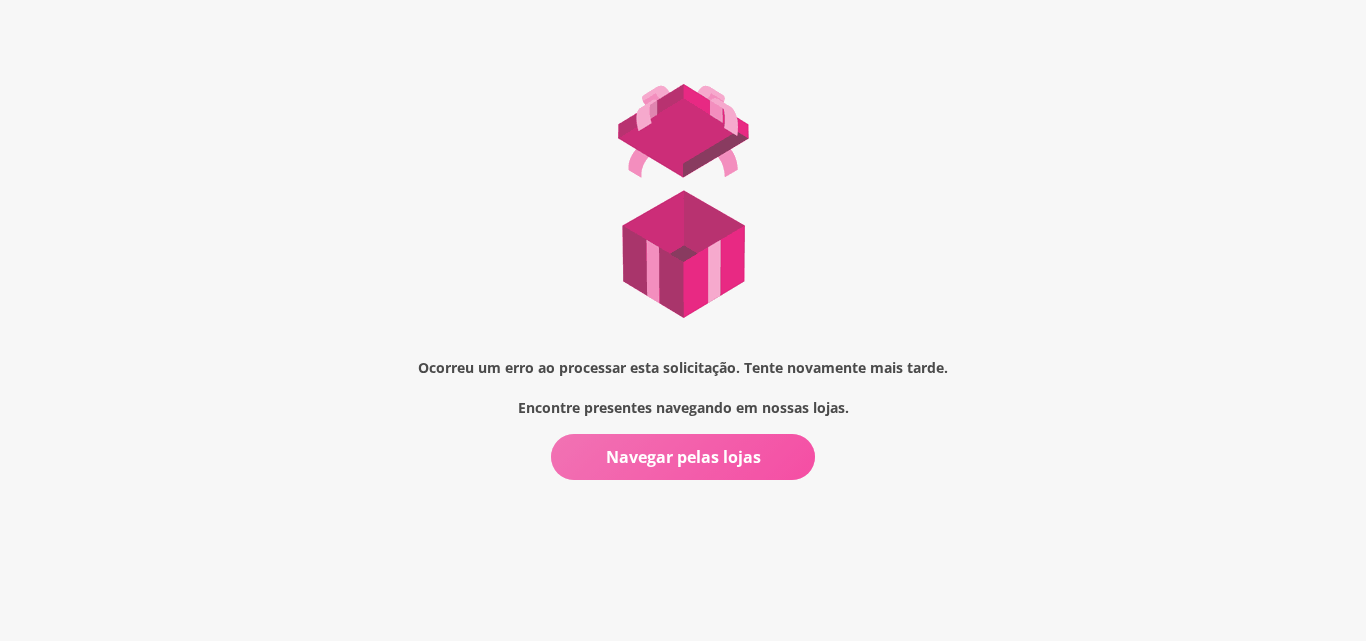 click on "Navegar pelas lojas" at bounding box center [683, 457] 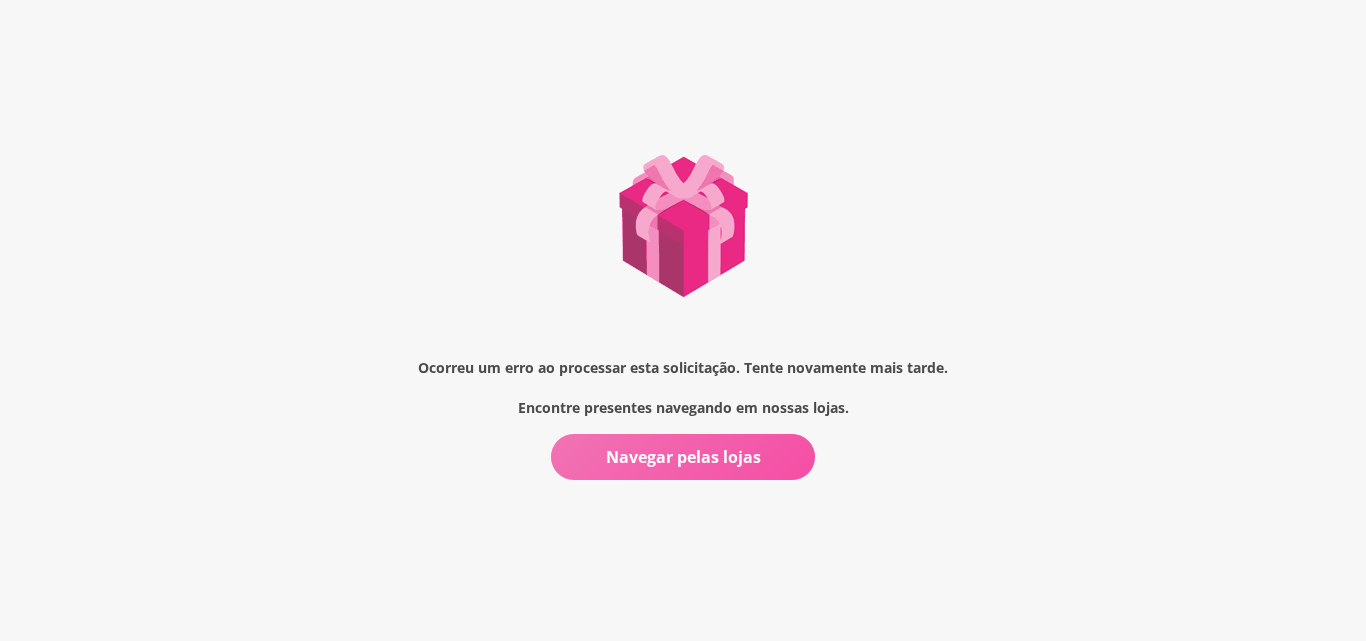 click on "Navegar pelas lojas" at bounding box center [683, 457] 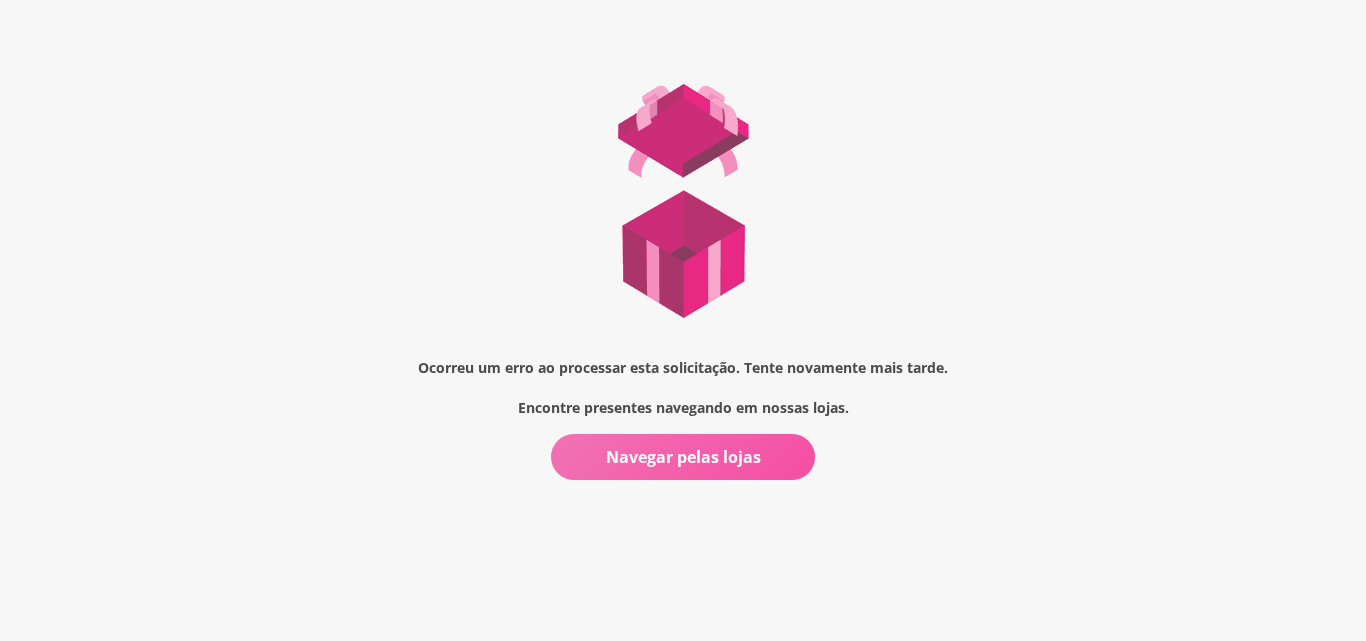 click on "Navegar pelas lojas" at bounding box center (683, 457) 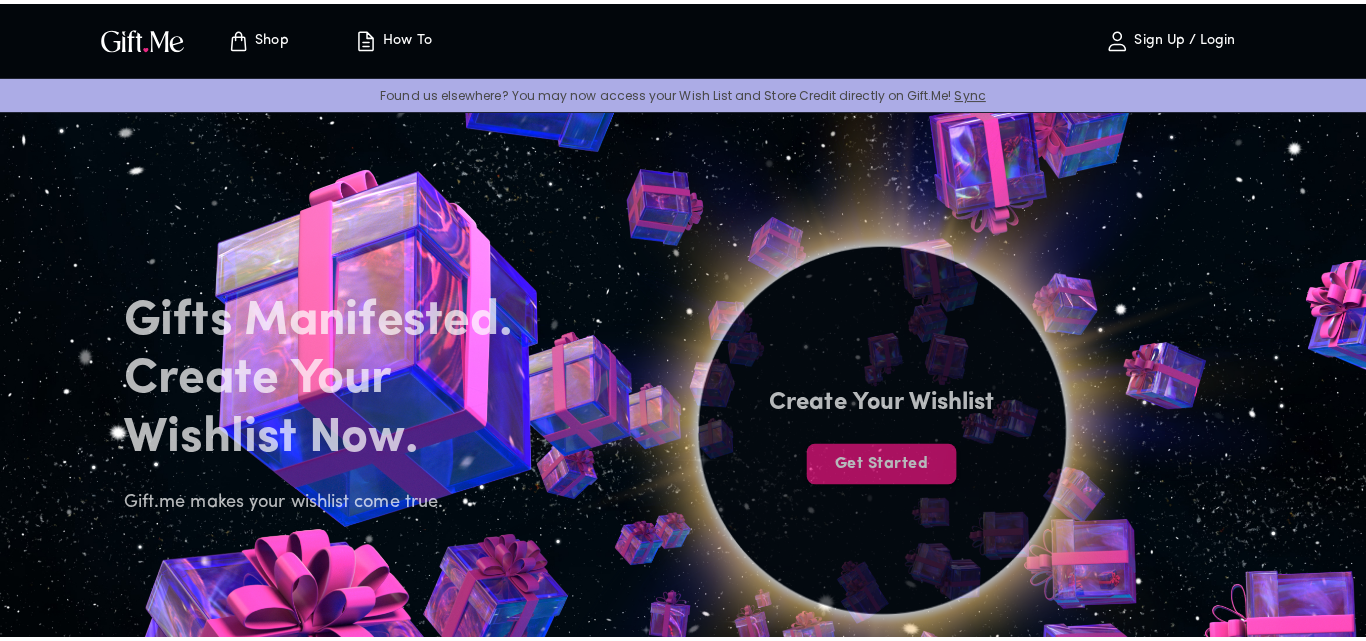 scroll, scrollTop: 0, scrollLeft: 0, axis: both 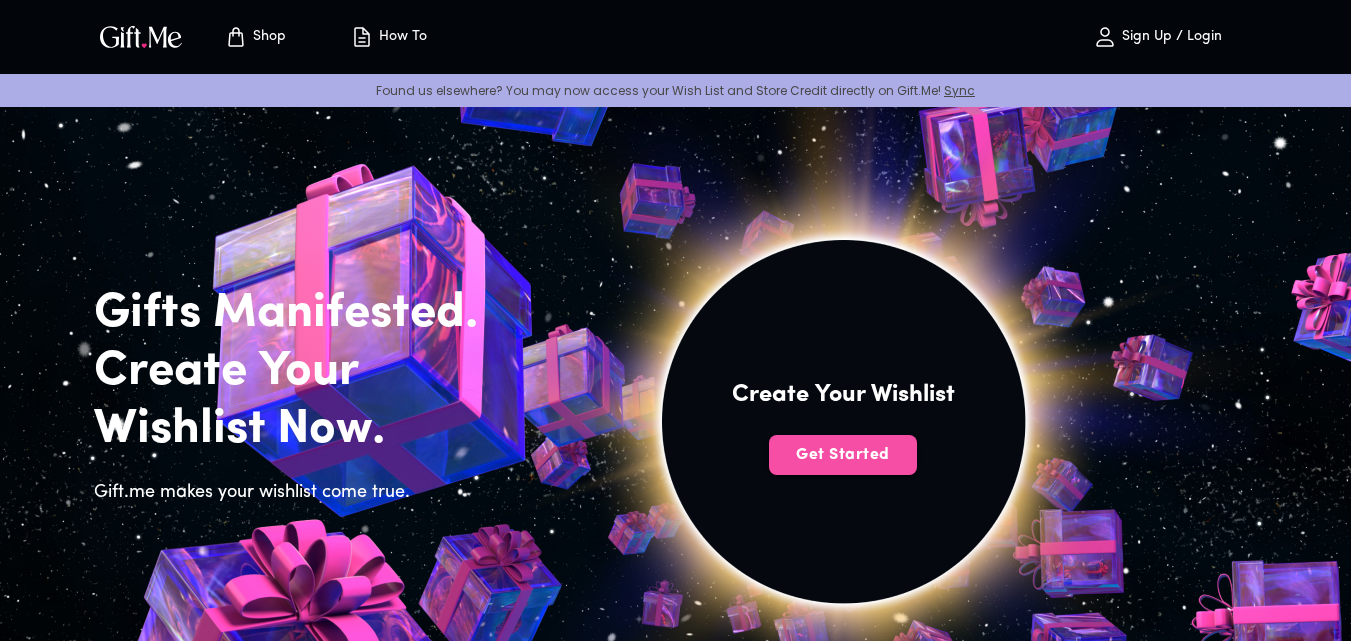 click on "Get Started" at bounding box center (843, 455) 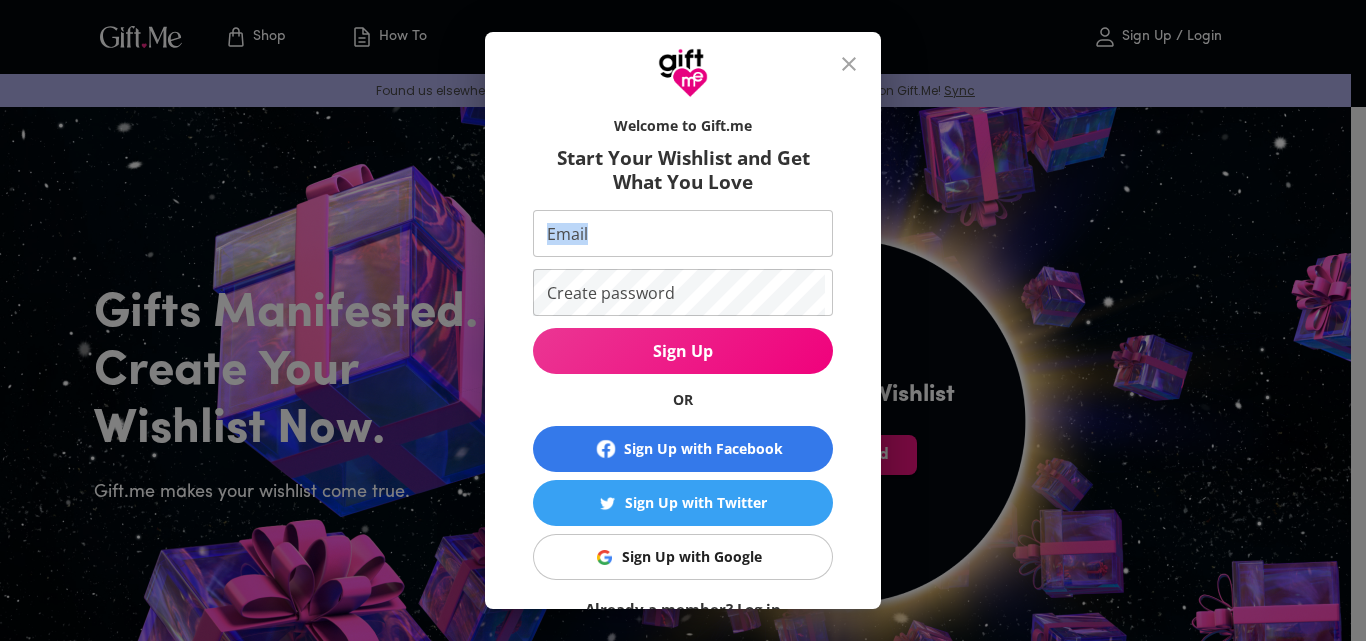 click on "Welcome to Gift.me Start Your Wishlist and Get What You Love Email Email Create password Create password Sign Up OR Sign Up with Facebook Sign Up with Twitter Sign Up with Google Already a member? Log in" at bounding box center [683, 363] 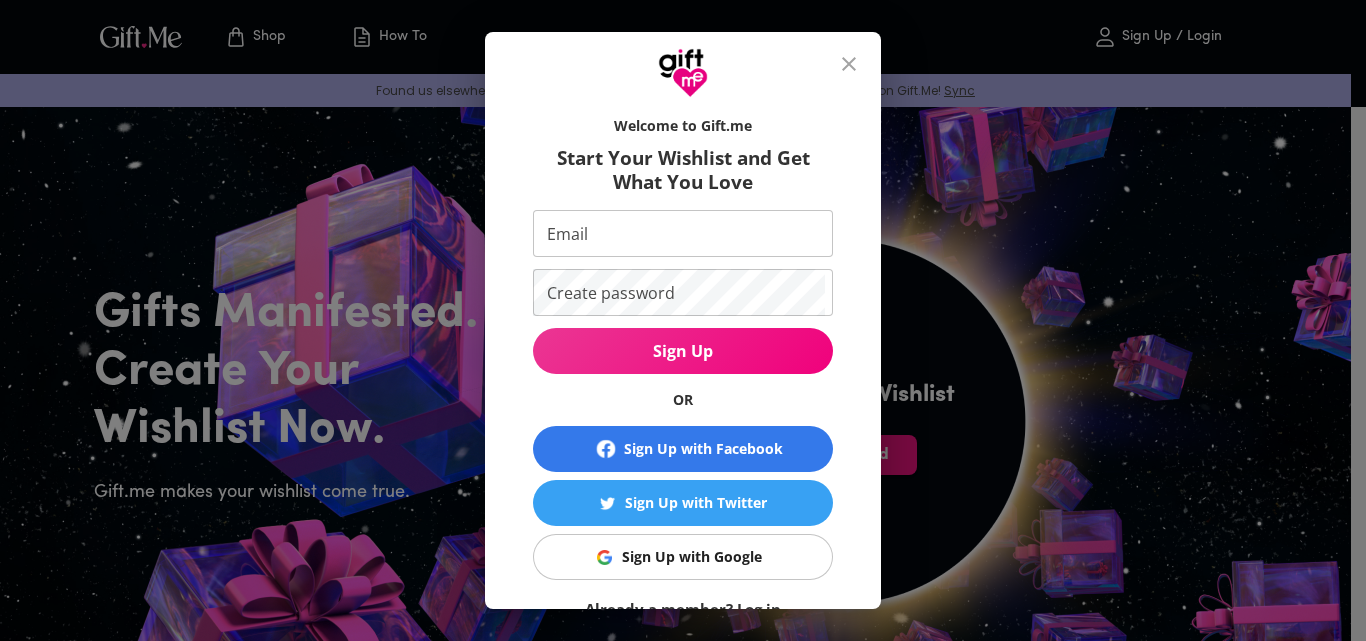 click on "Email" at bounding box center (679, 233) 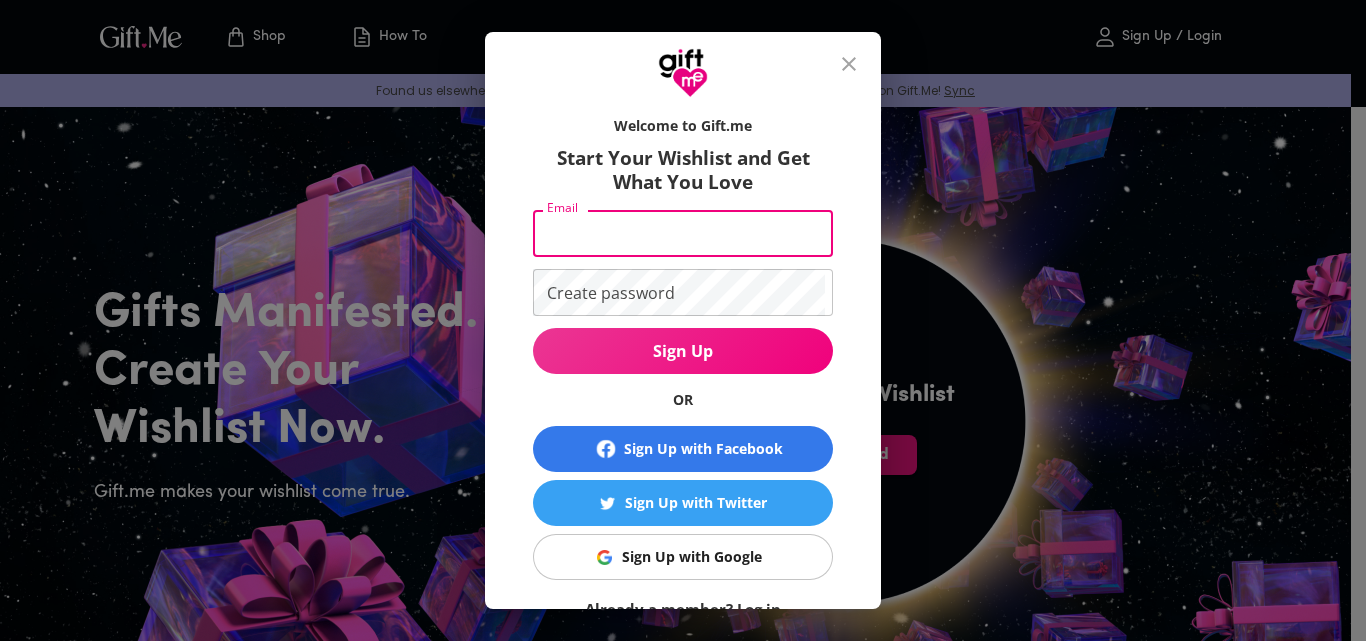 type on "millenarodriguesalves19@gmail.com" 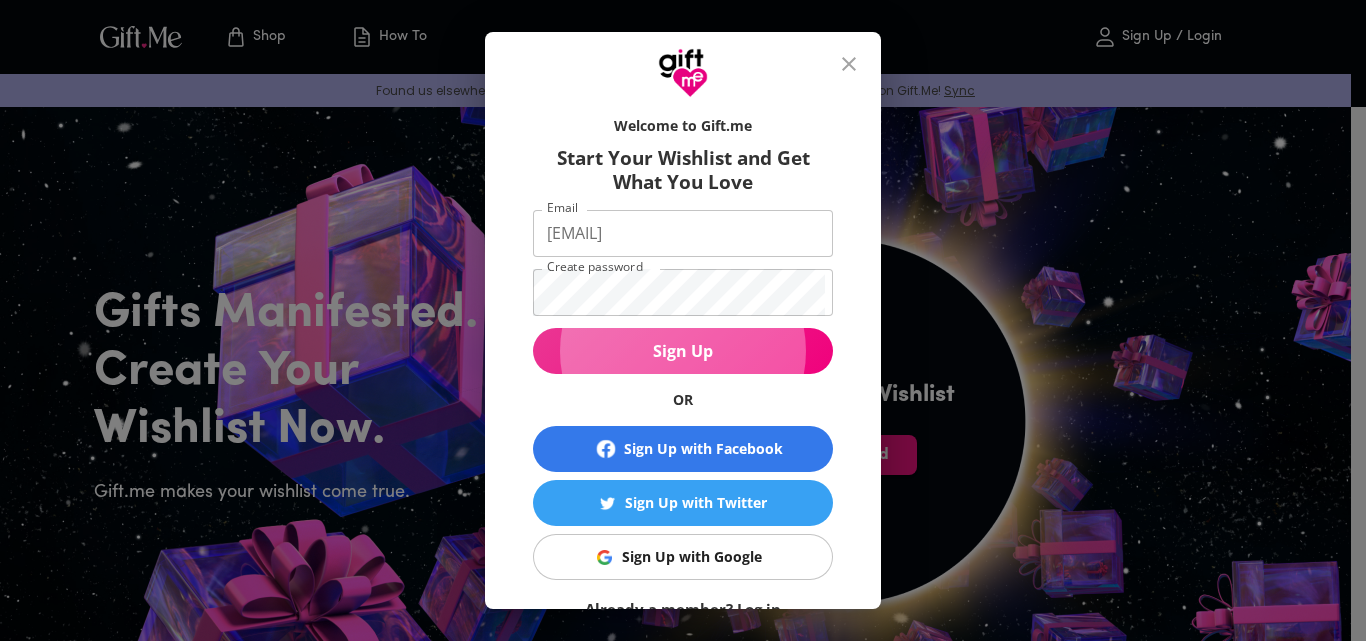 click on "Sign Up" at bounding box center [683, 351] 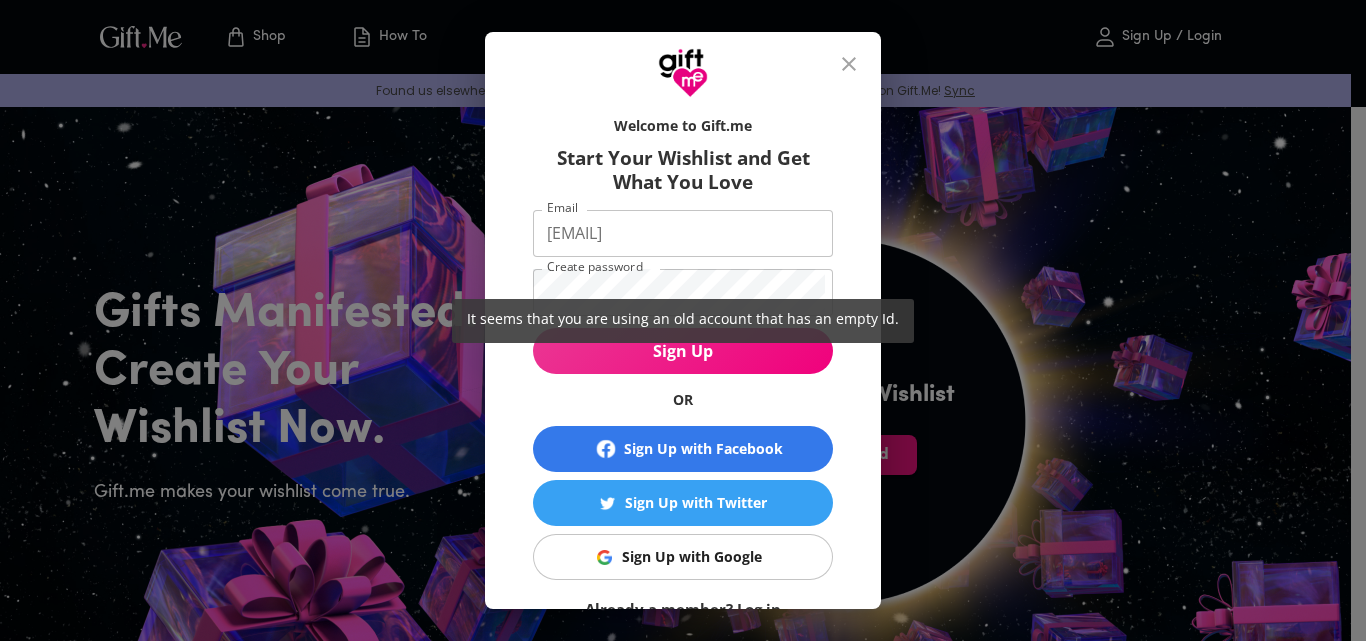 click on "It seems that you are using an old account that has an empty Id." at bounding box center (683, 320) 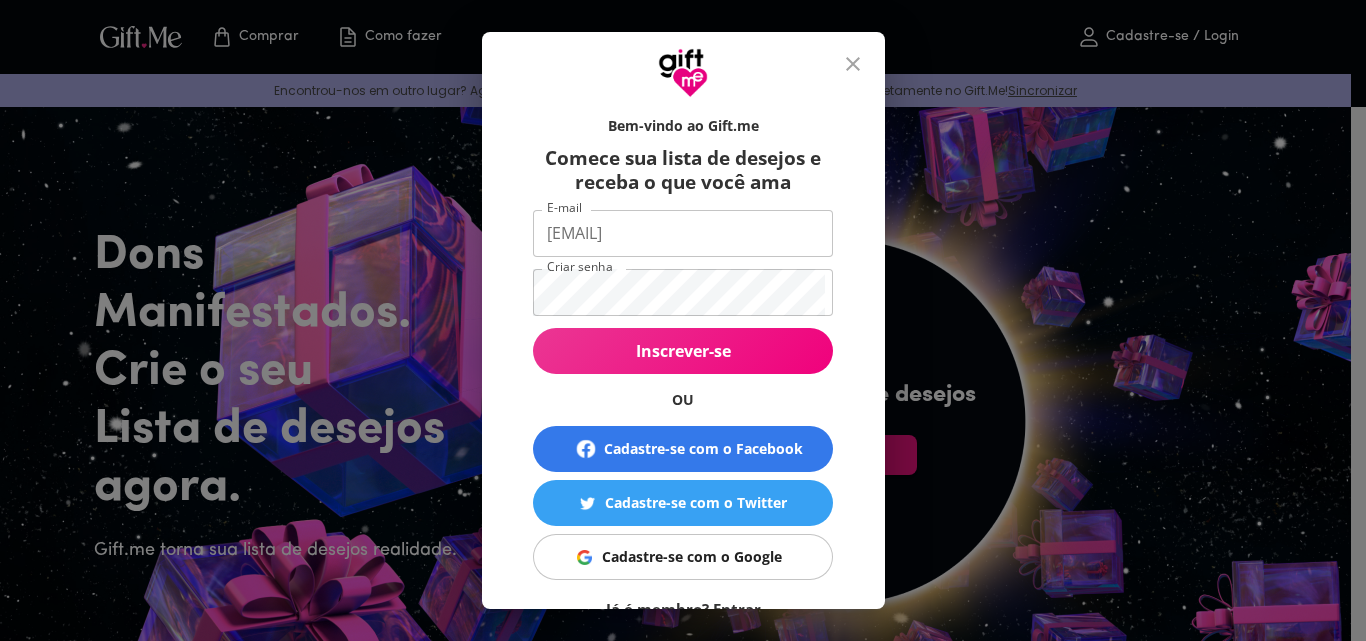 click on "Inscrever-se" at bounding box center [683, 351] 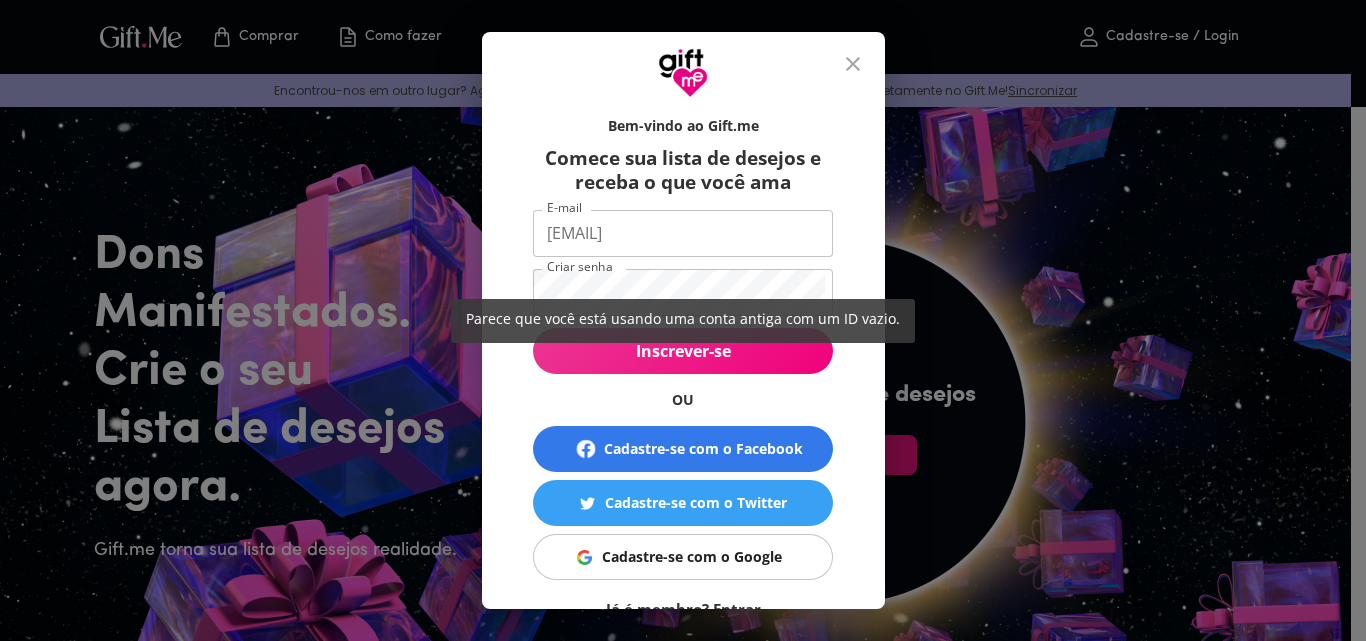 click on "Parece que você está usando uma conta antiga com um ID vazio." at bounding box center [683, 320] 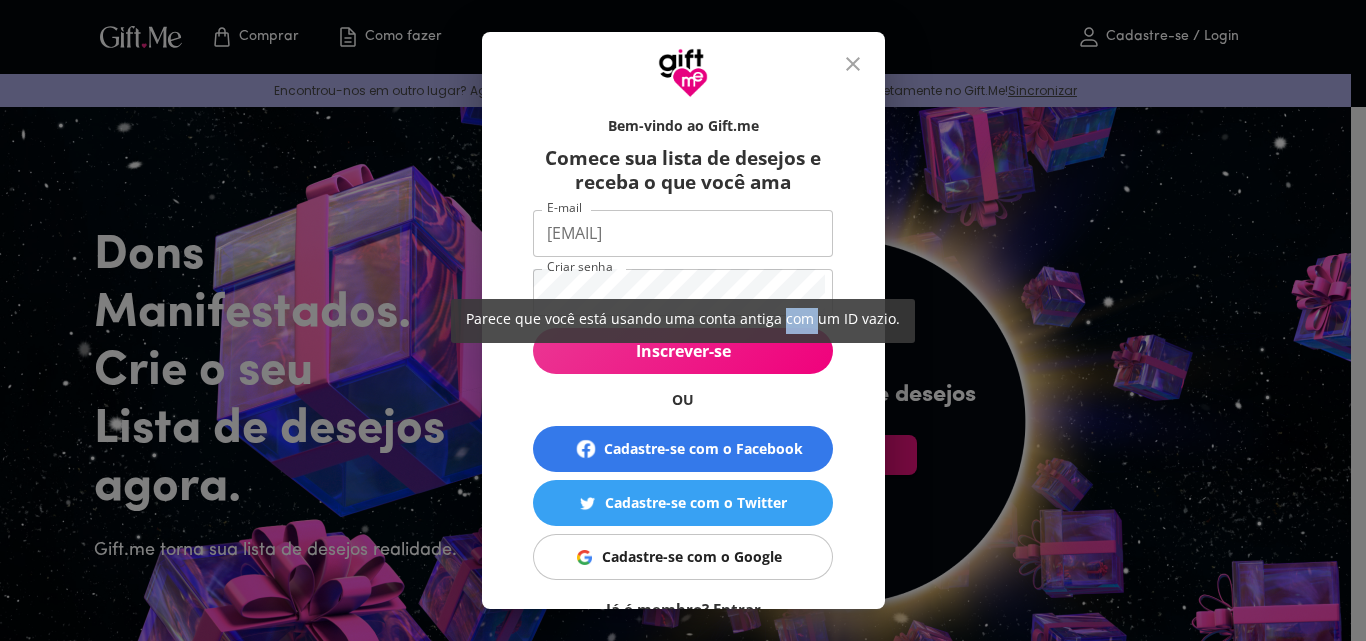 click on "Parece que você está usando uma conta antiga com um ID vazio." at bounding box center [683, 320] 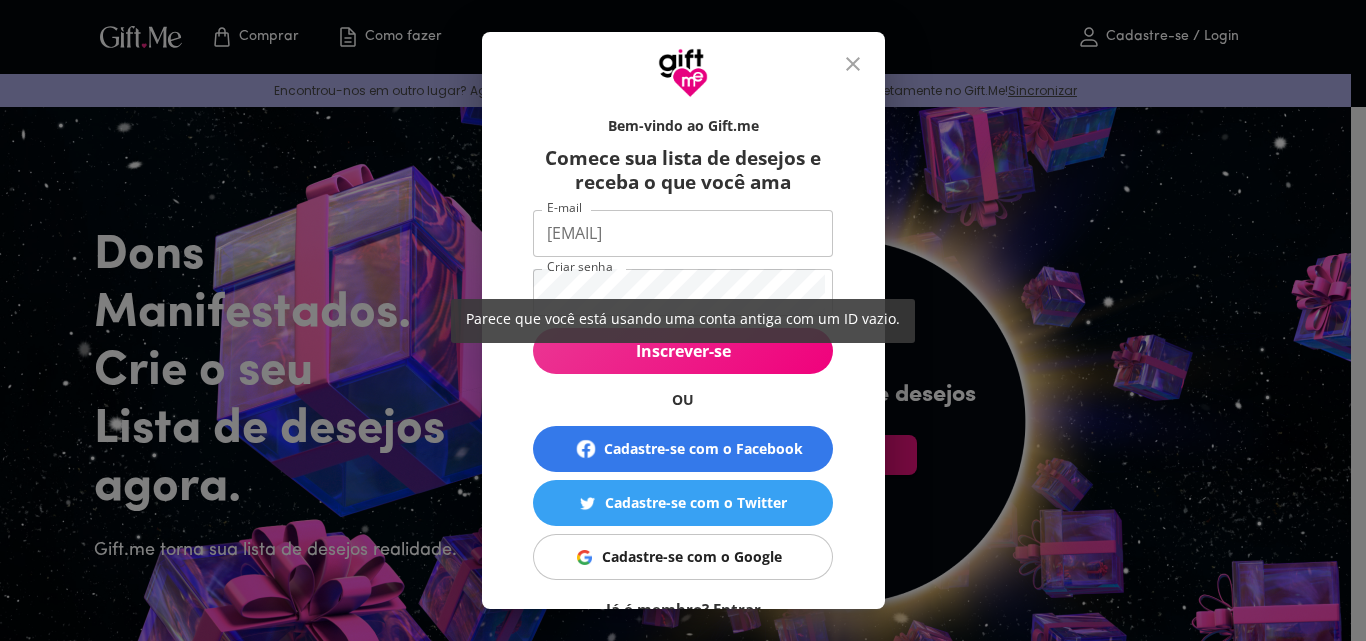 click on "Parece que você está usando uma conta antiga com um ID vazio." at bounding box center (683, 320) 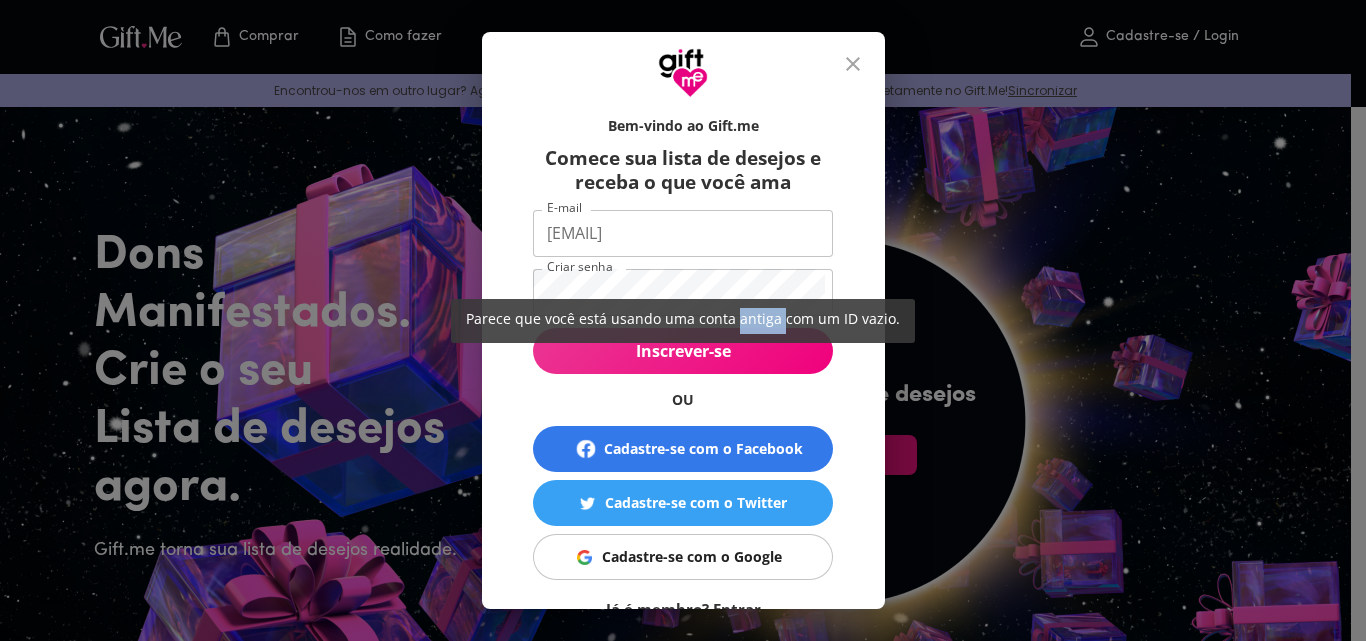 click on "Parece que você está usando uma conta antiga com um ID vazio." at bounding box center (683, 320) 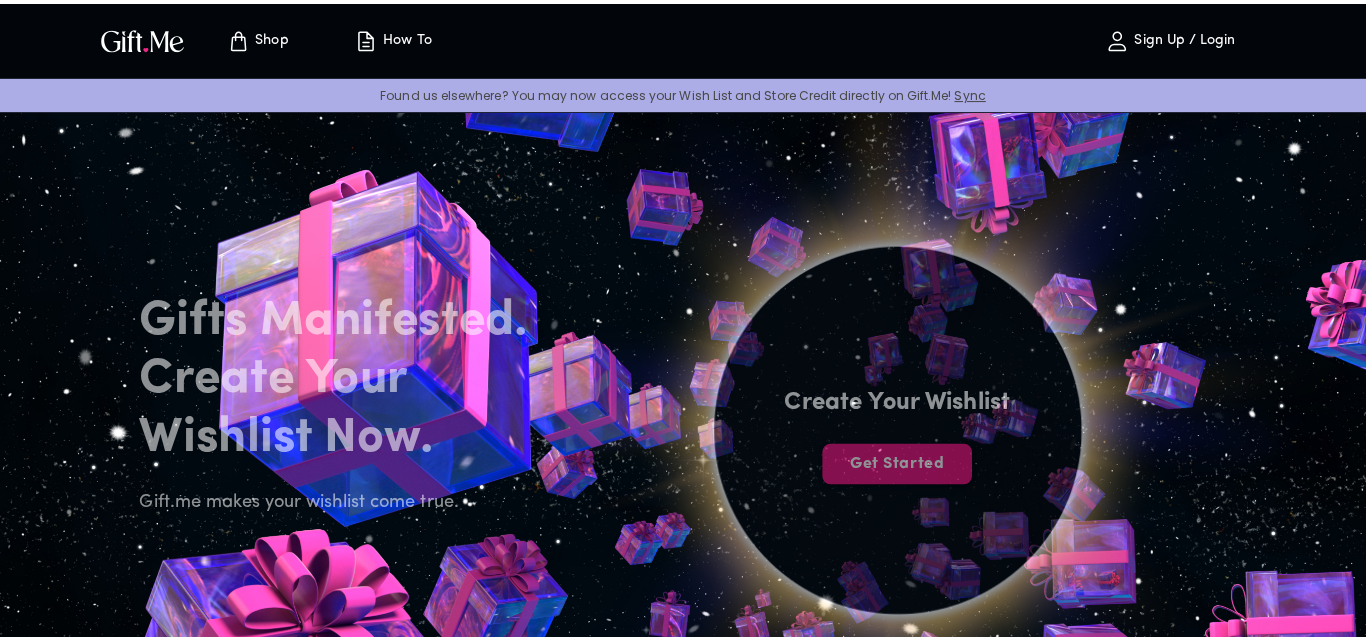 scroll, scrollTop: 0, scrollLeft: 0, axis: both 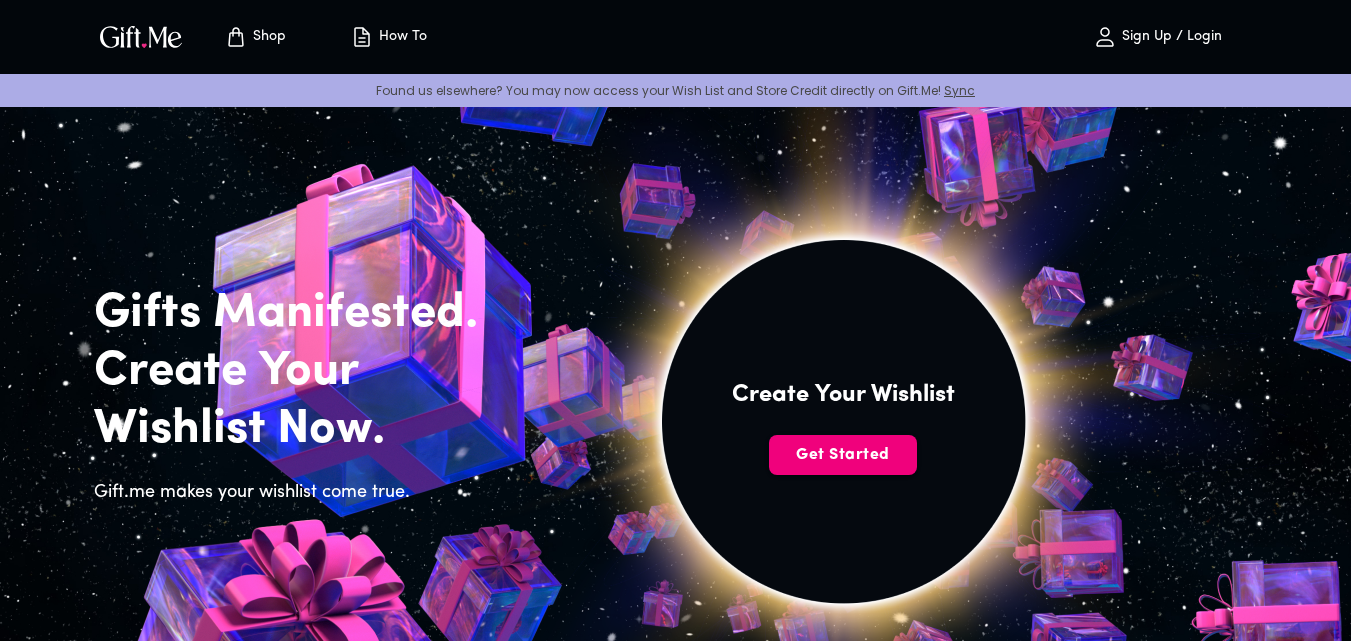 click on "Get Started" at bounding box center (843, 455) 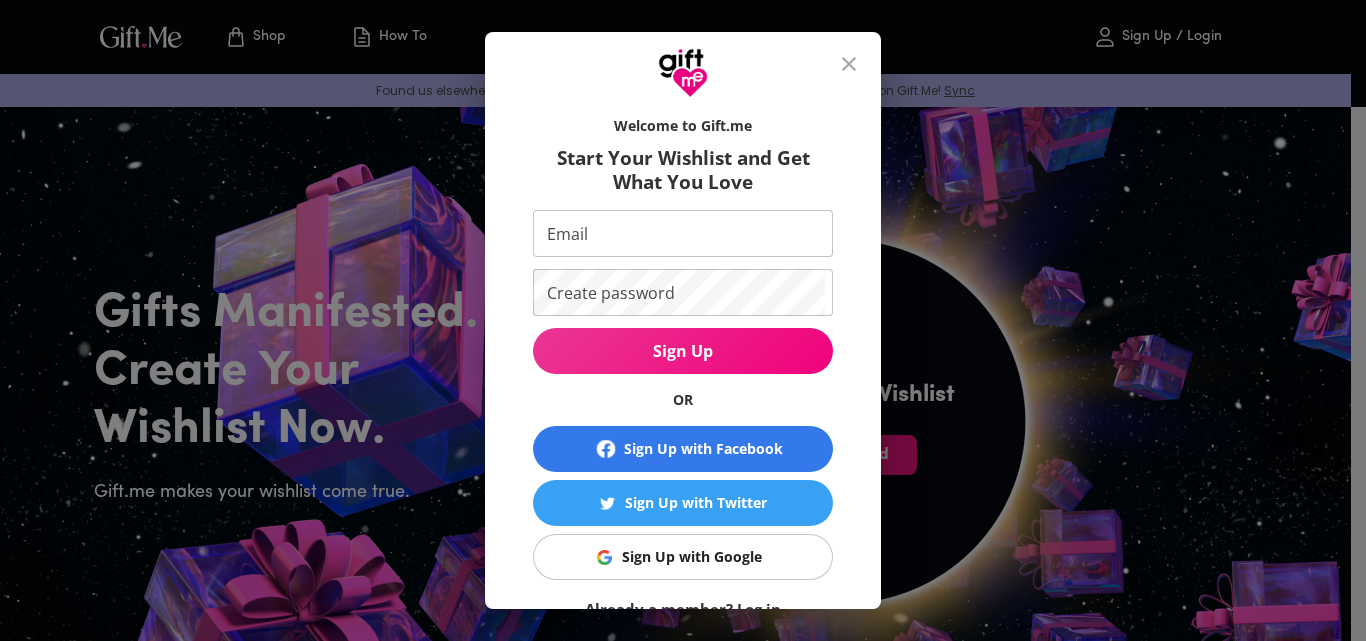 click on "Email" at bounding box center (679, 233) 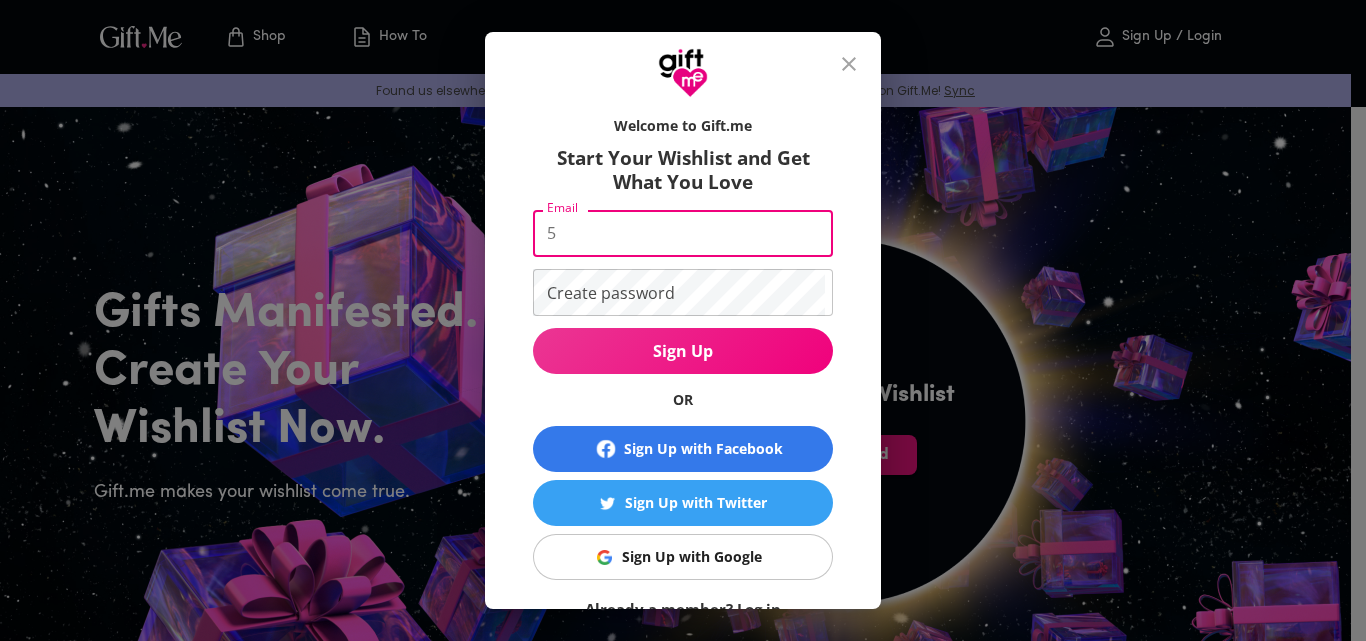 click on "5" at bounding box center [679, 233] 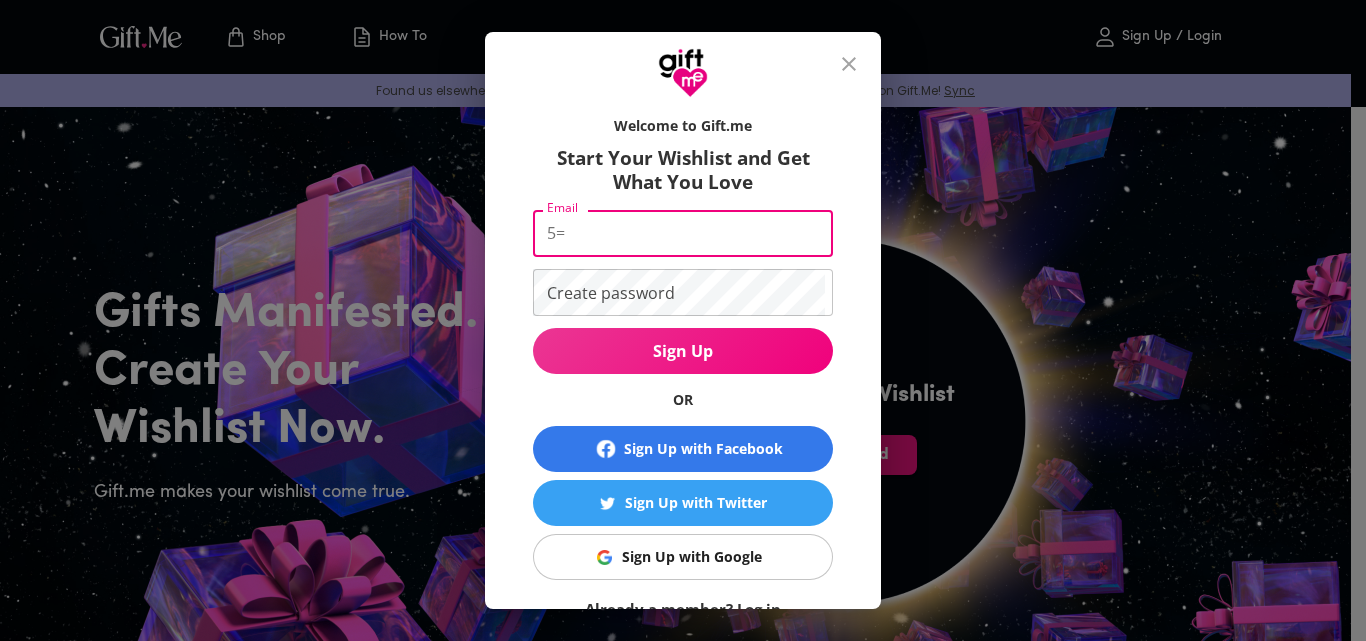 type on "5" 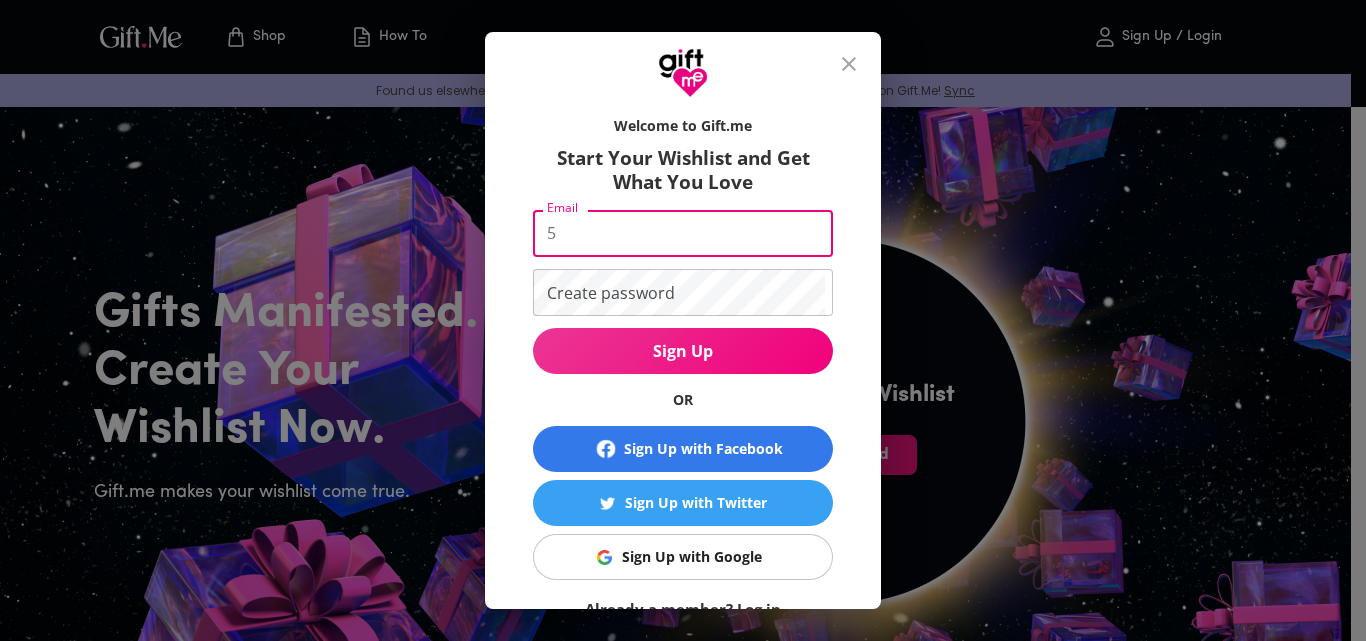 type 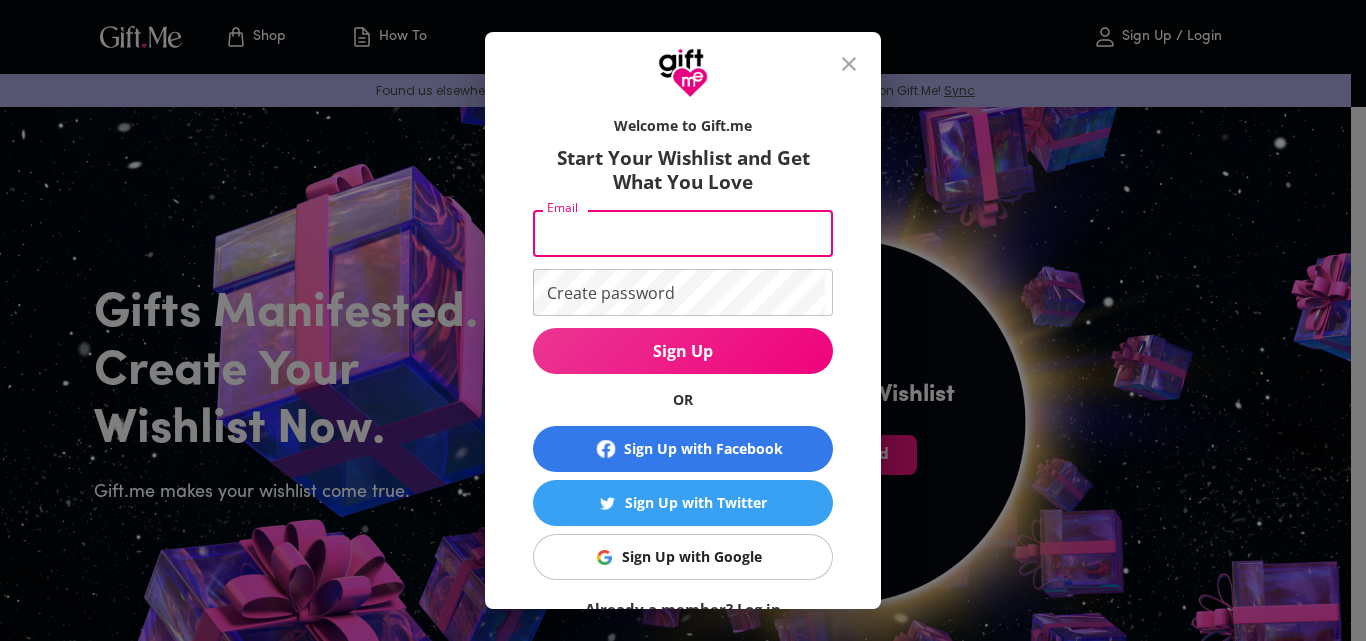 click at bounding box center (849, 64) 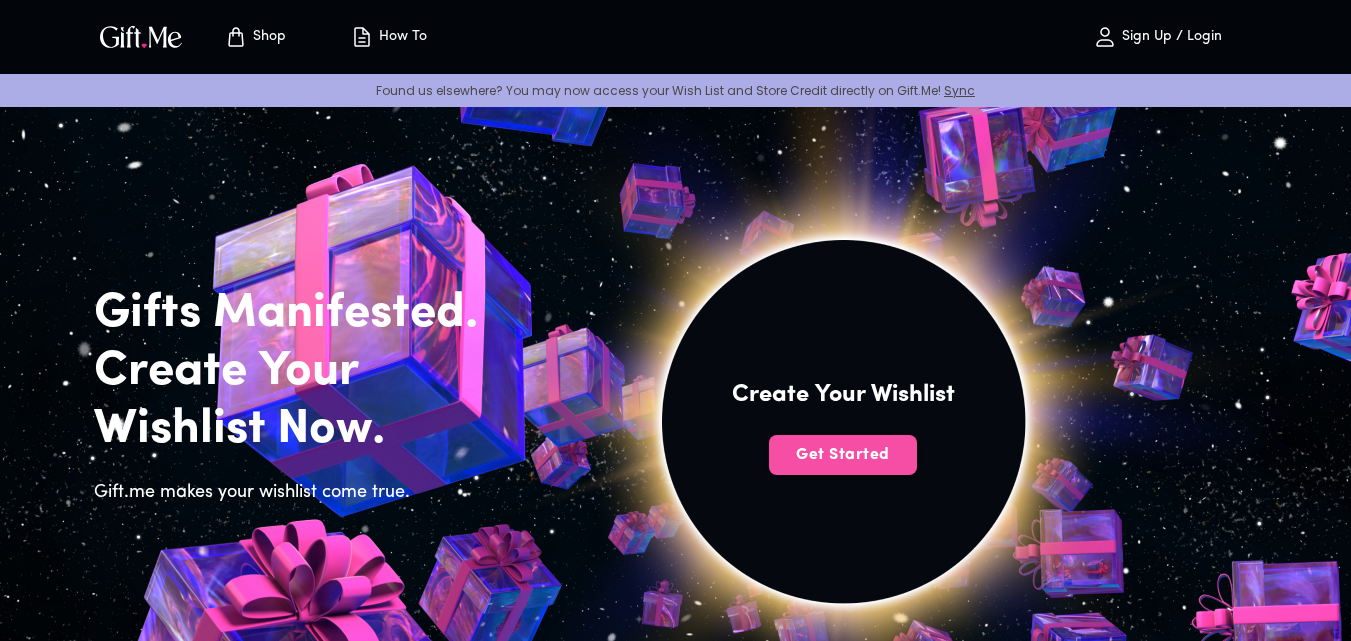 click on "Get Started" at bounding box center [843, 455] 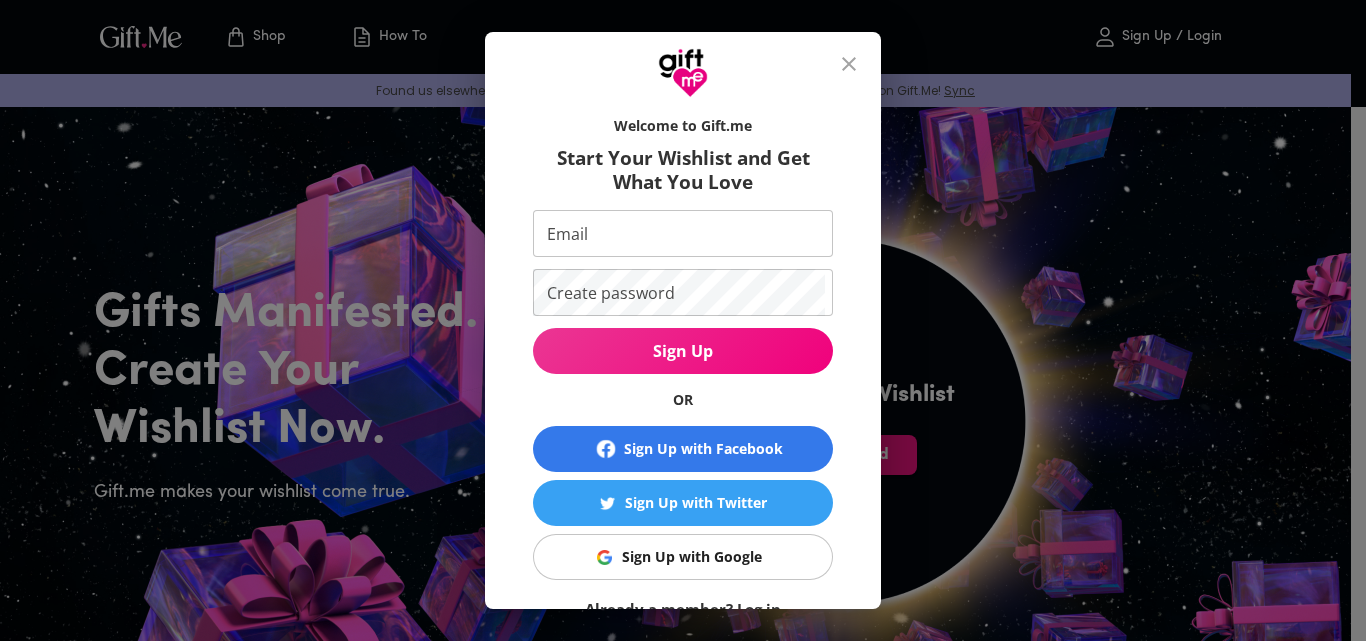 click on "Email" at bounding box center (679, 233) 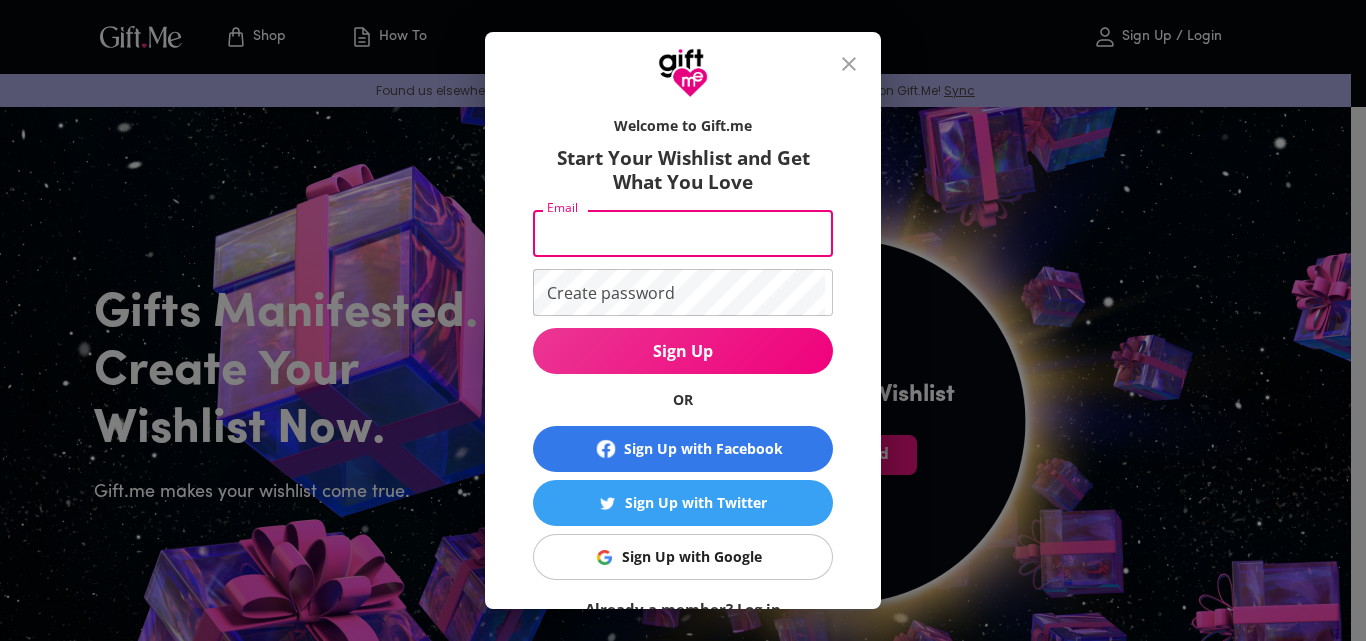 type on "jovenilsonAlves91@gmail.com" 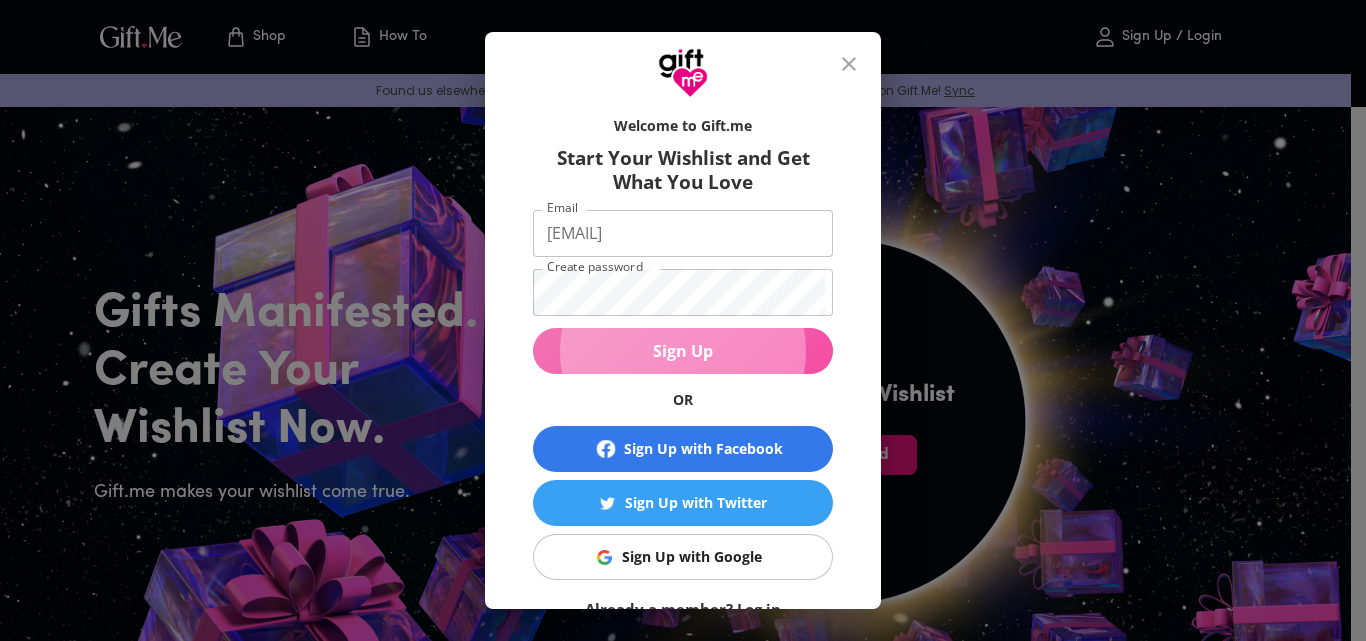 click on "Sign Up" at bounding box center (683, 351) 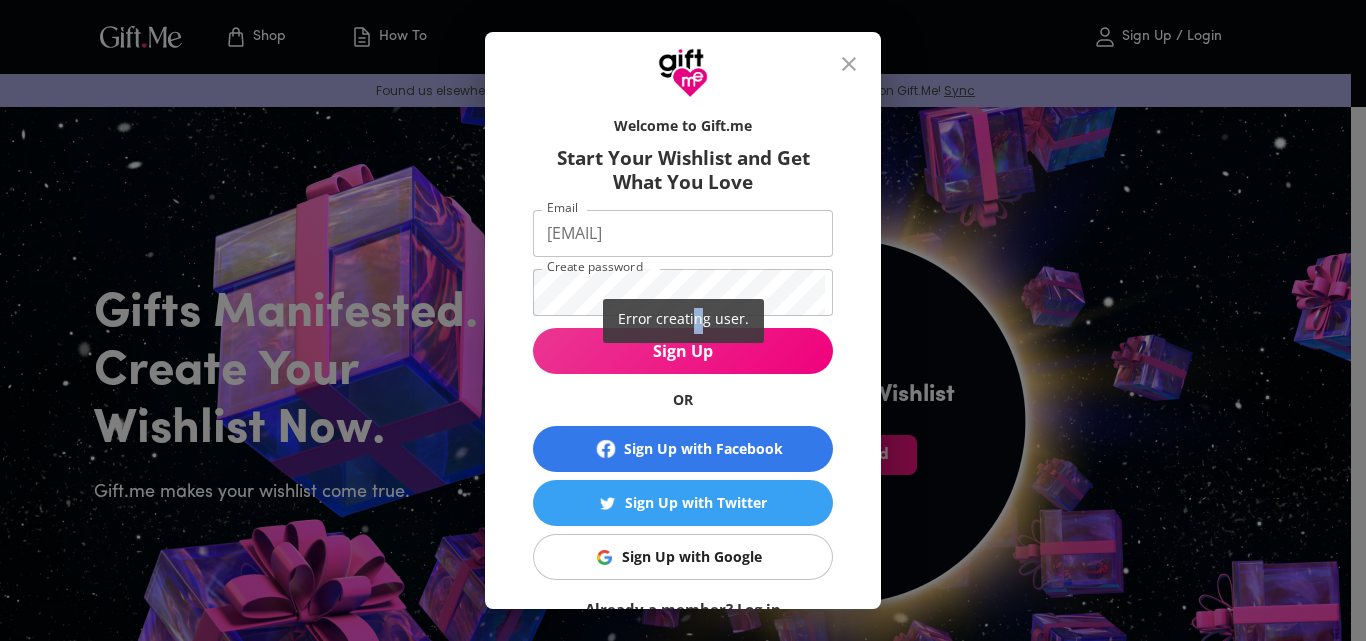 click on "Error creating user." at bounding box center (683, 320) 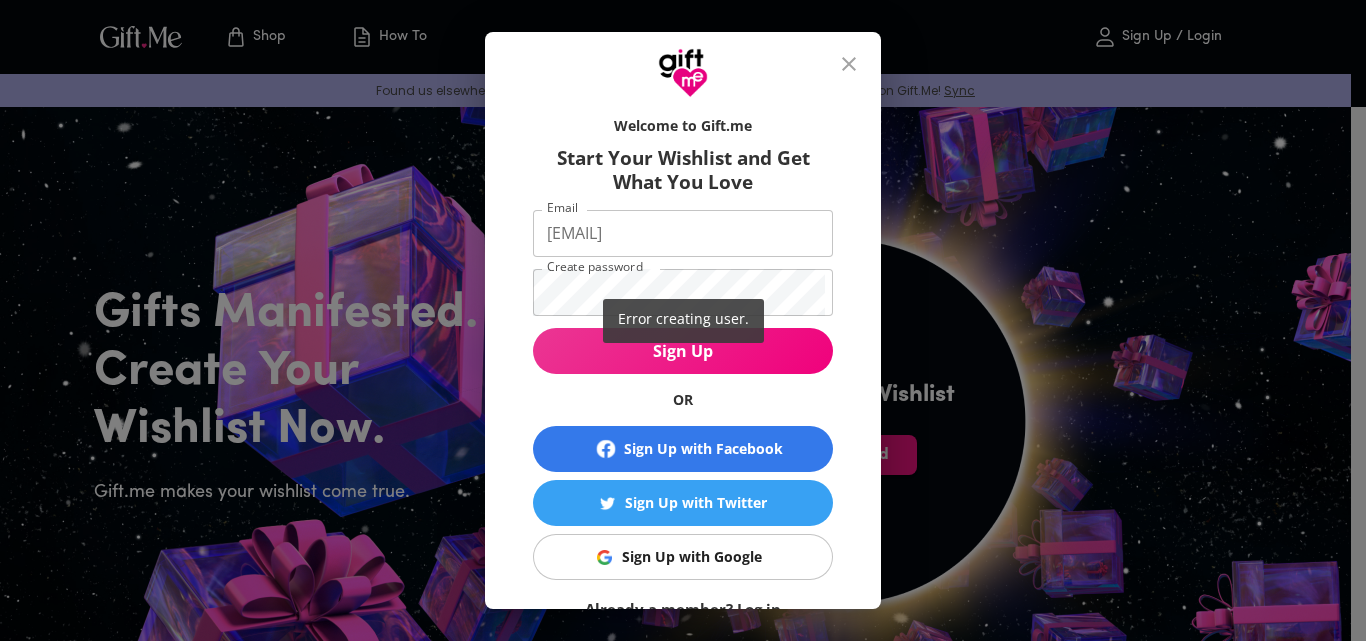 click on "Error creating user." at bounding box center (683, 320) 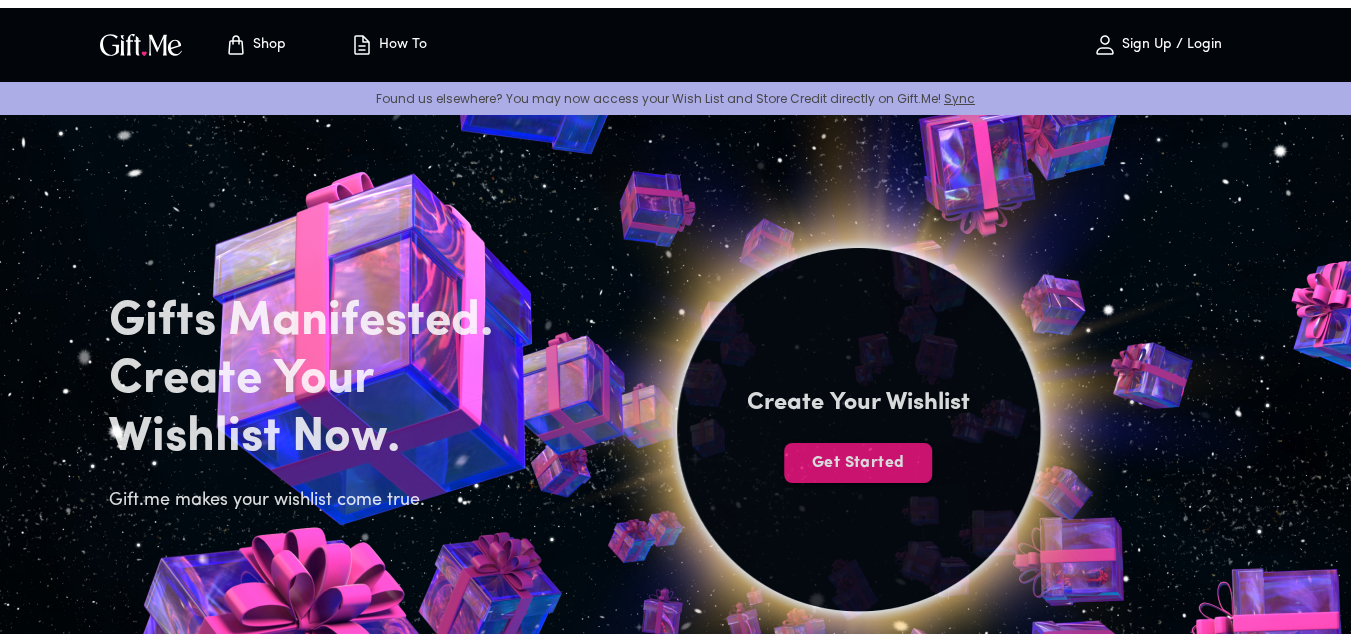 scroll, scrollTop: 0, scrollLeft: 0, axis: both 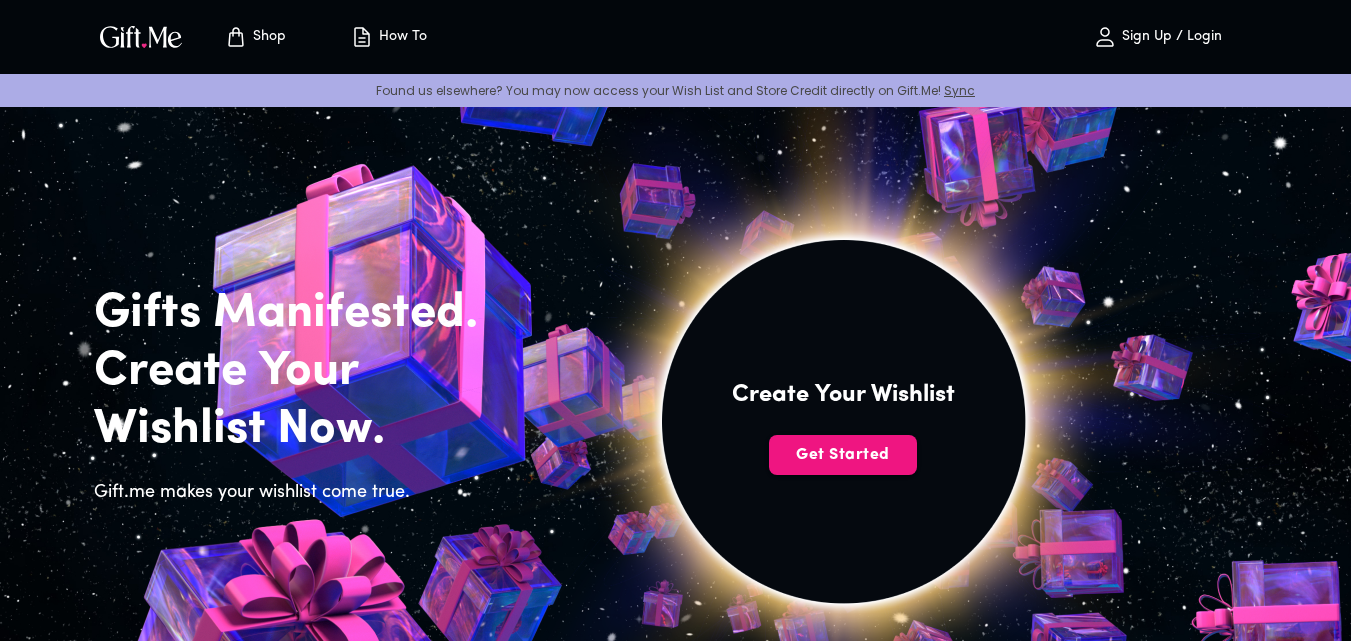 click at bounding box center [843, 444] 